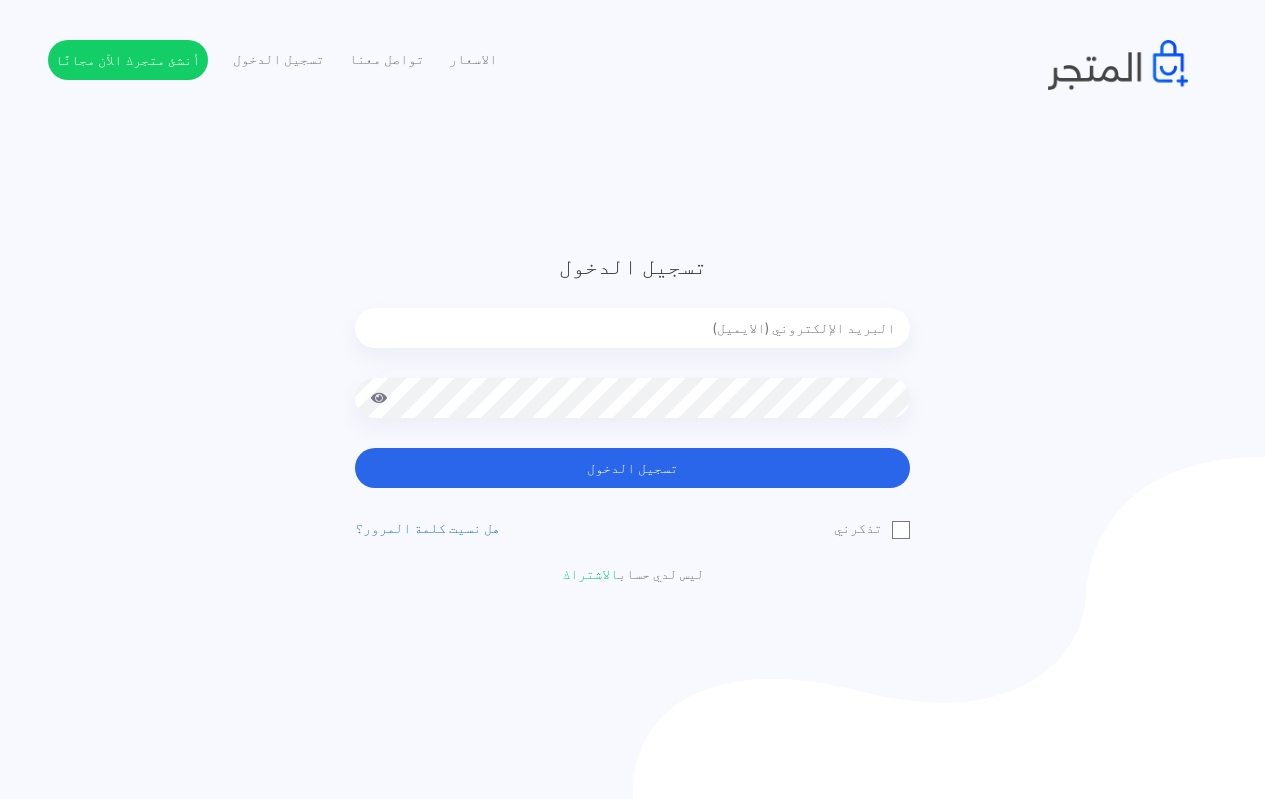 scroll, scrollTop: 0, scrollLeft: 0, axis: both 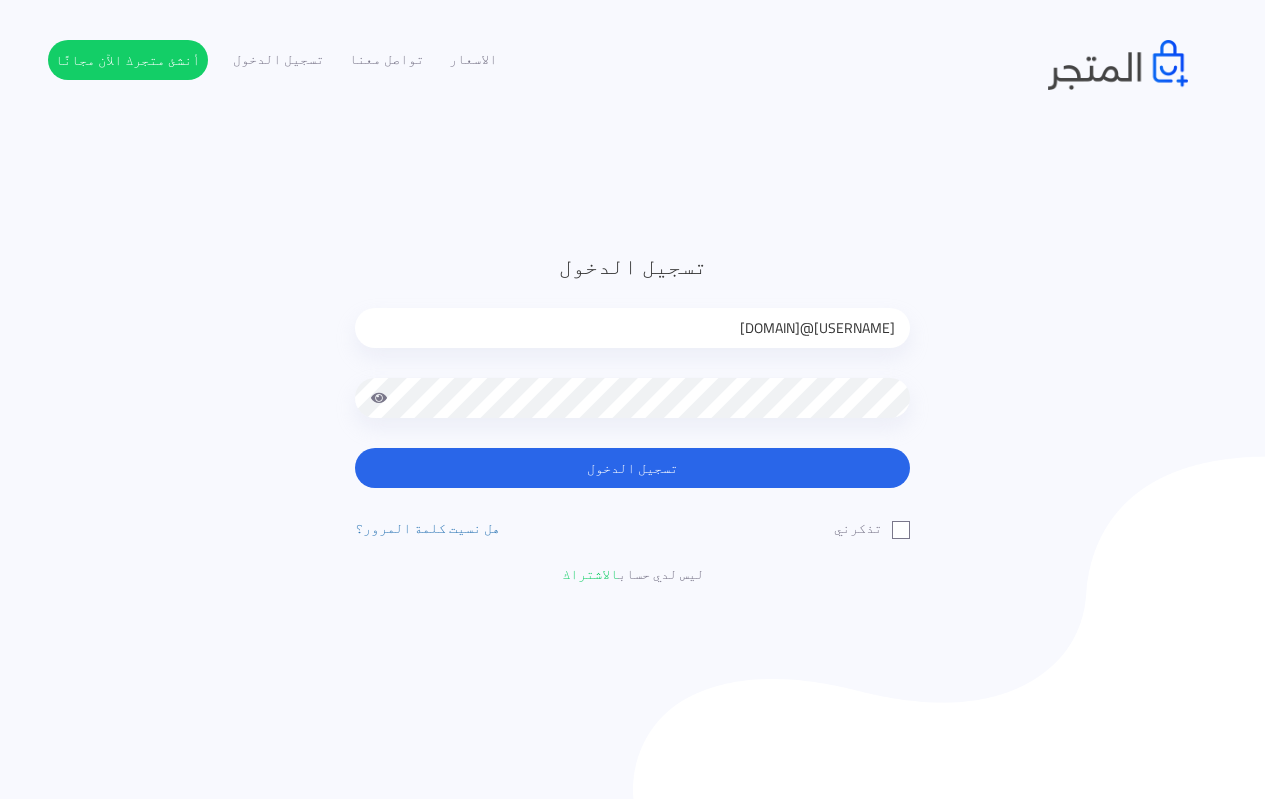 click on "تسجيل الدخول
techtonic4solutions@gmail.com
تسجيل الدخول
تذكرني
الاشتراك" at bounding box center [632, 417] 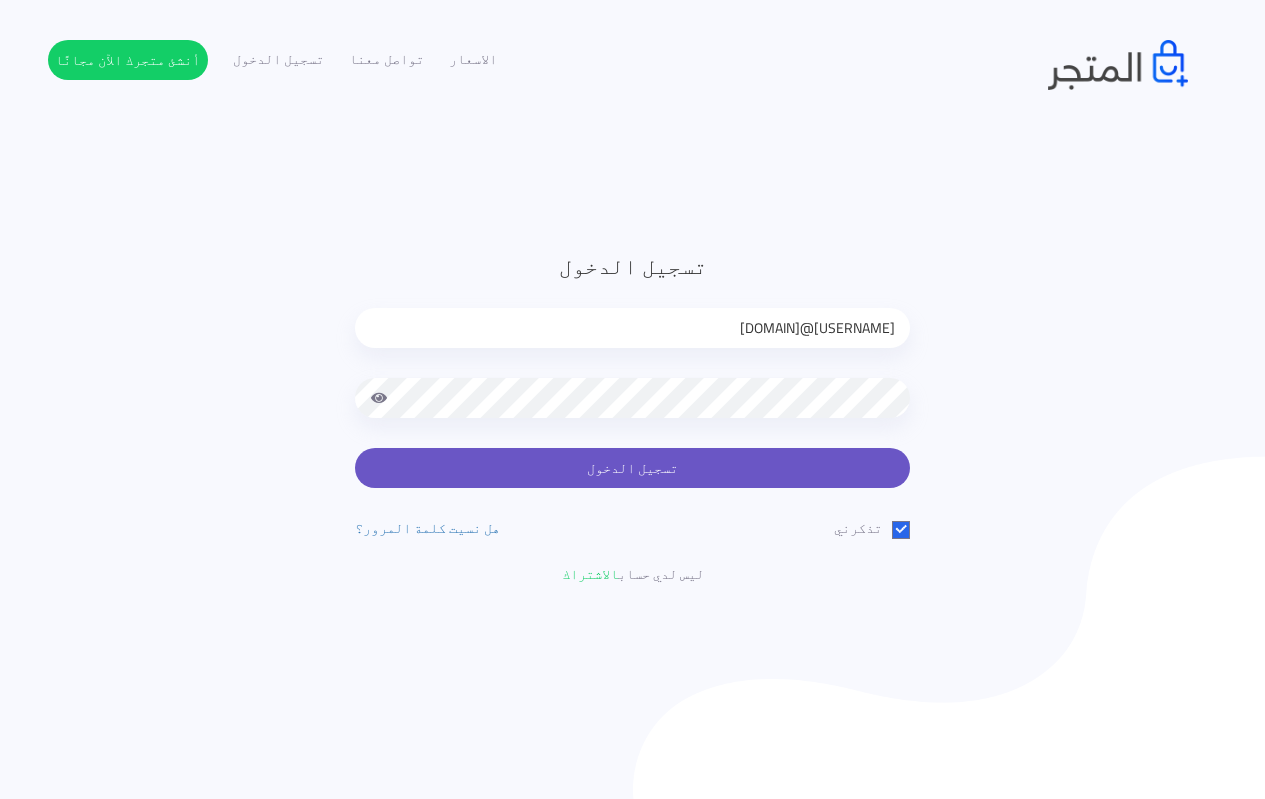 click on "تسجيل الدخول" at bounding box center (632, 468) 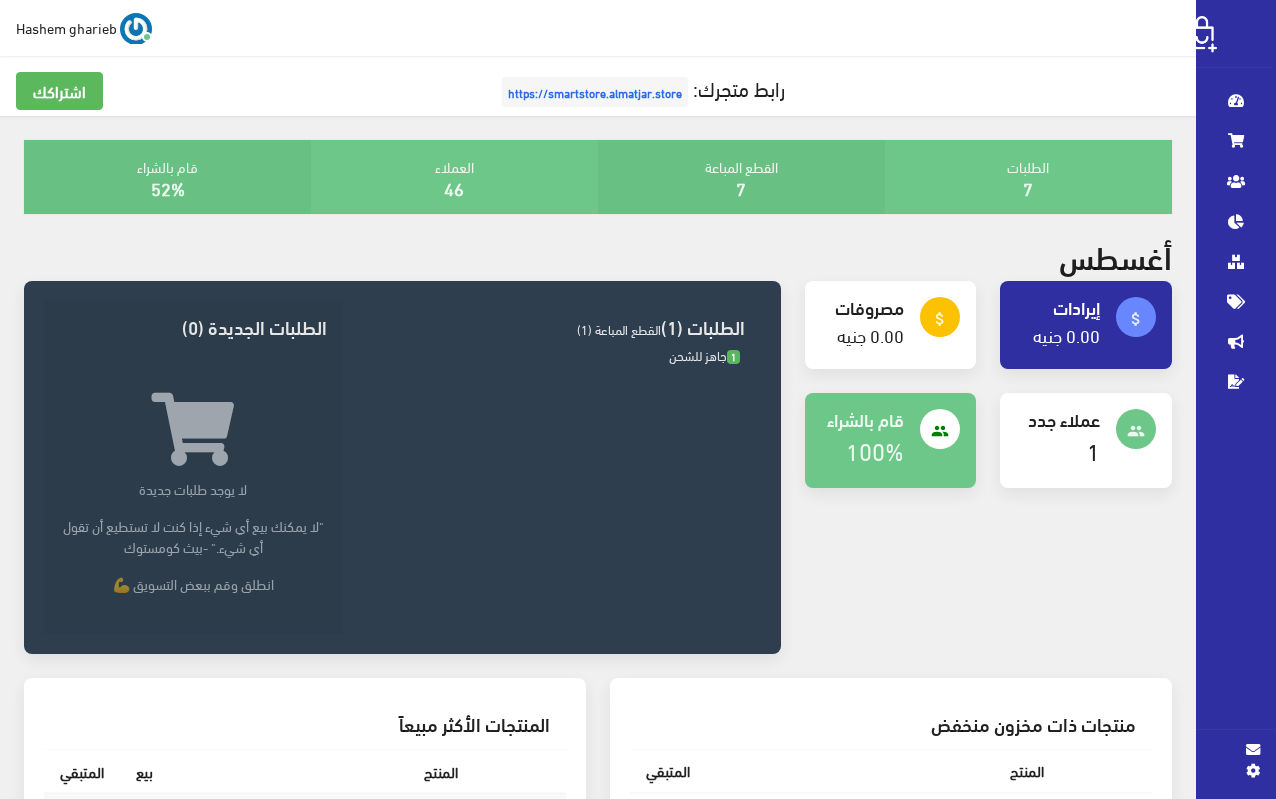 scroll, scrollTop: 0, scrollLeft: 0, axis: both 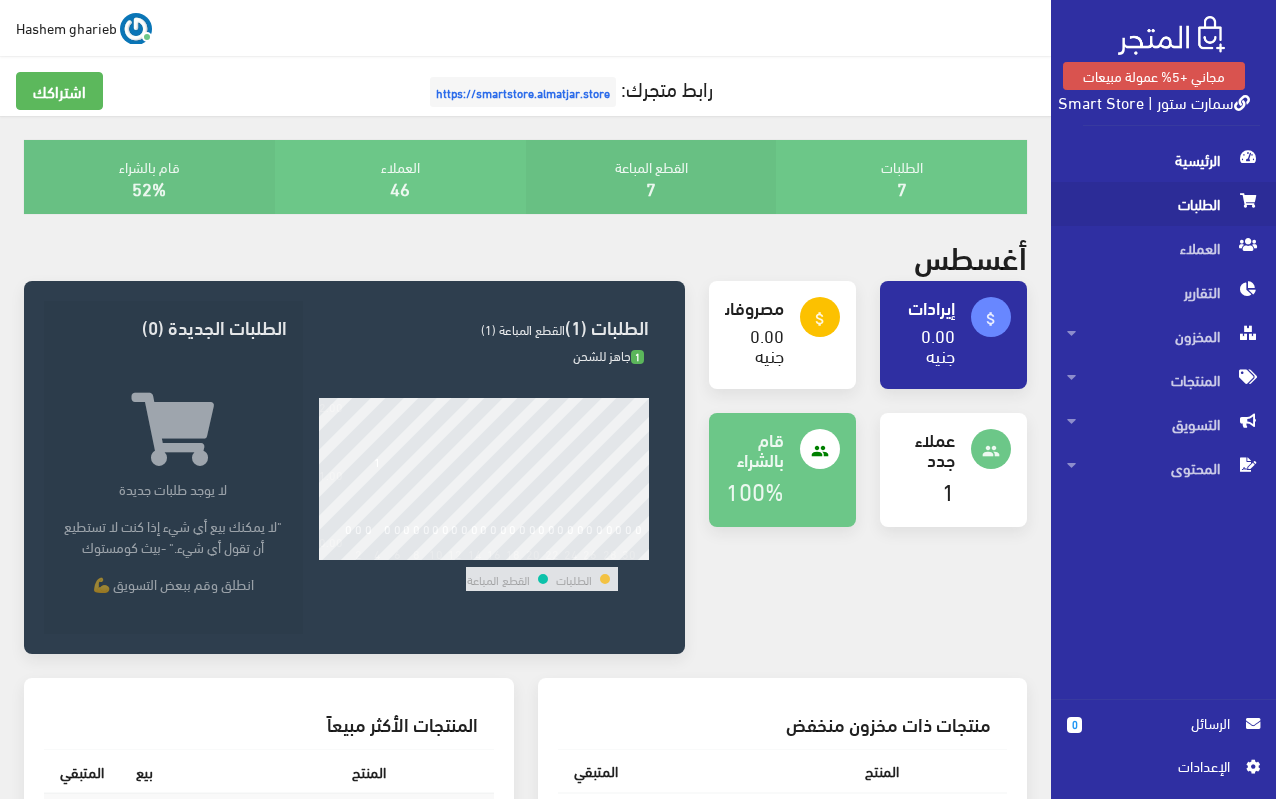 click on "الطلبات" at bounding box center (1163, 204) 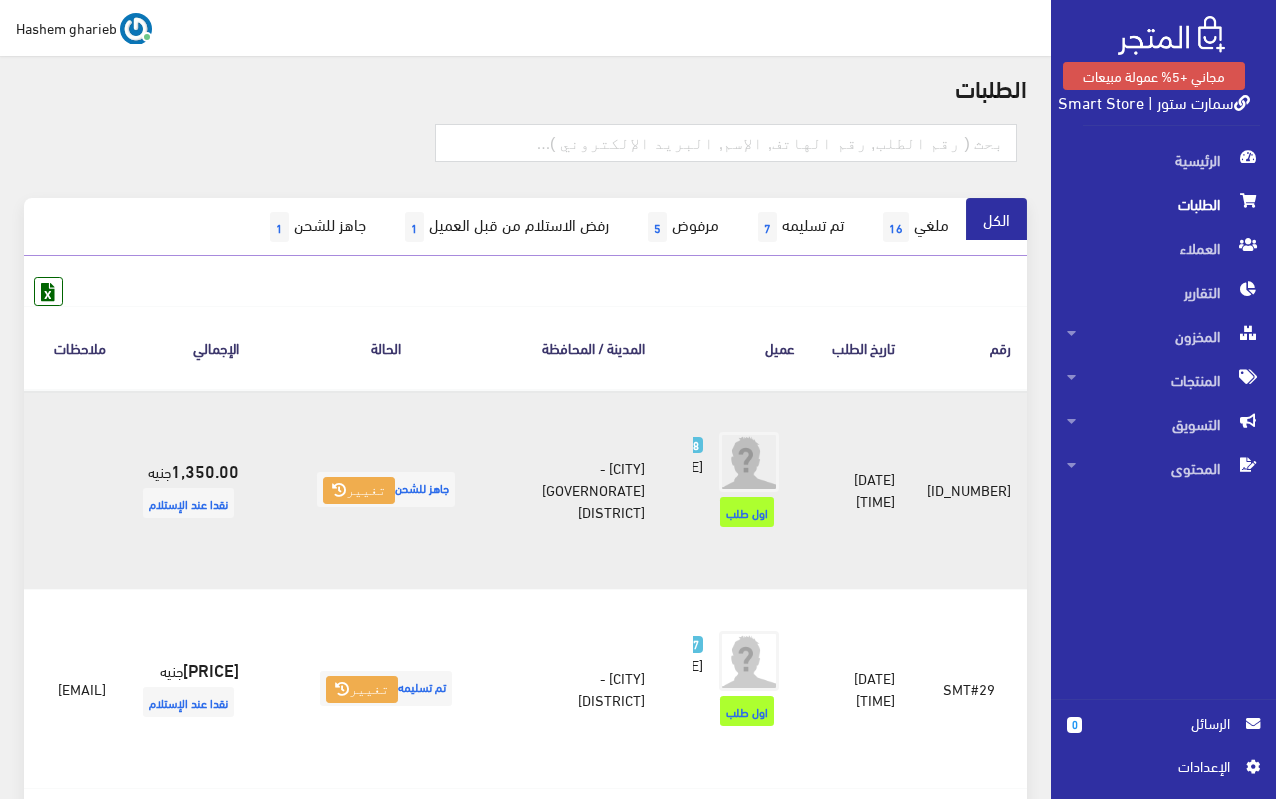 scroll, scrollTop: 200, scrollLeft: 0, axis: vertical 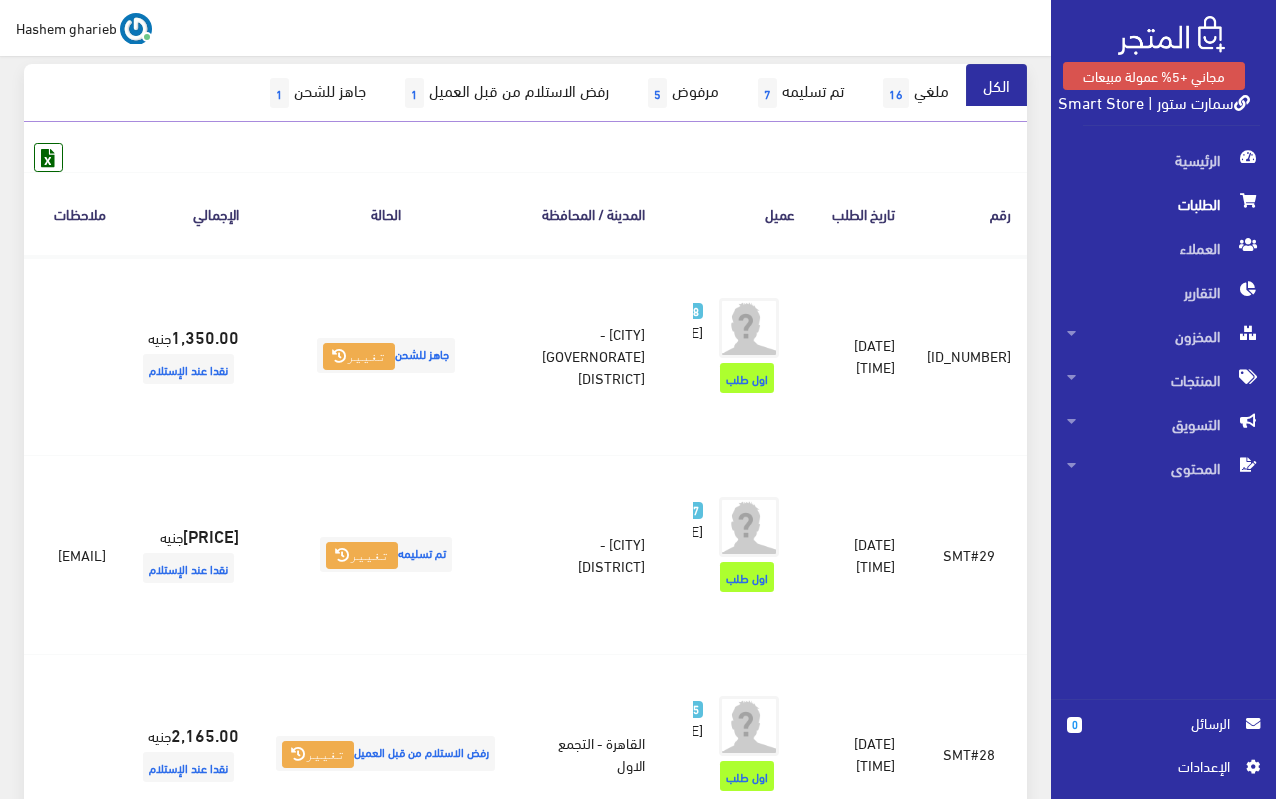 click on "الحالة" at bounding box center [385, 213] 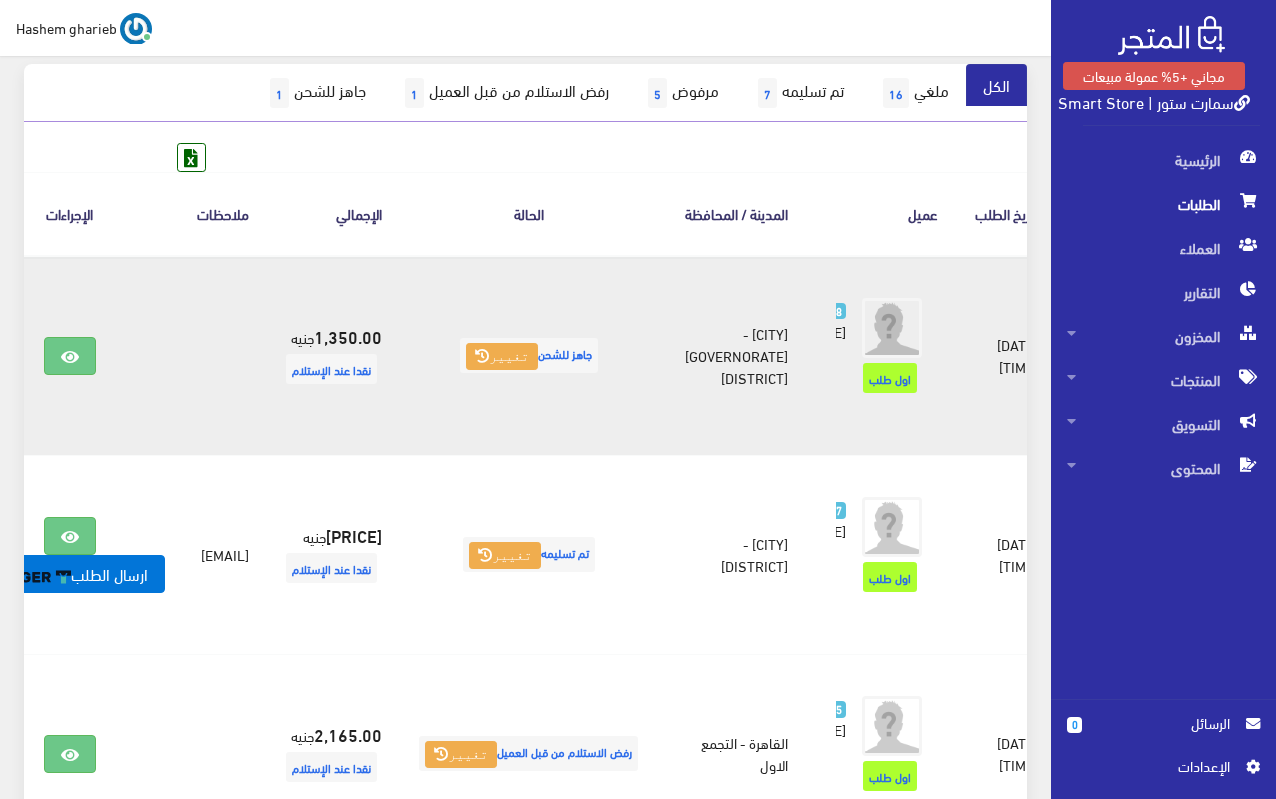 scroll, scrollTop: 0, scrollLeft: -183, axis: horizontal 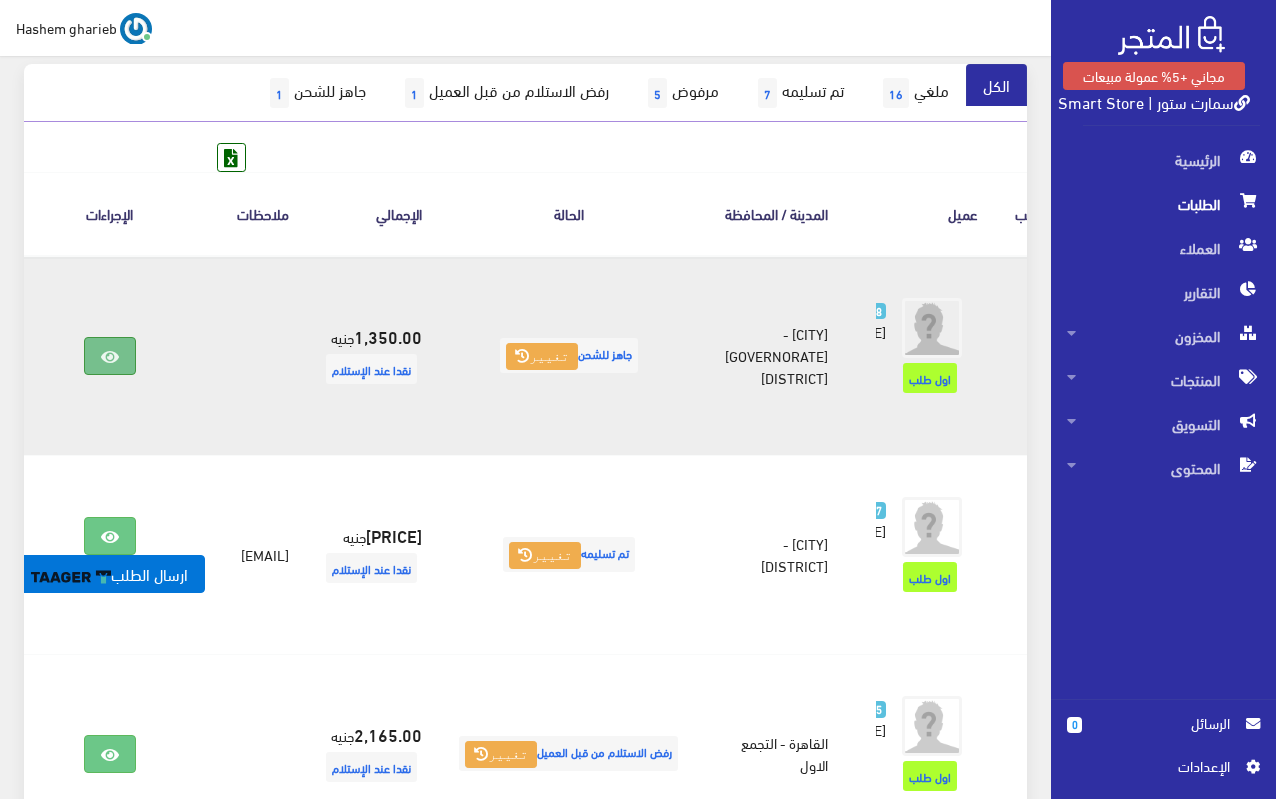 click at bounding box center (110, 356) 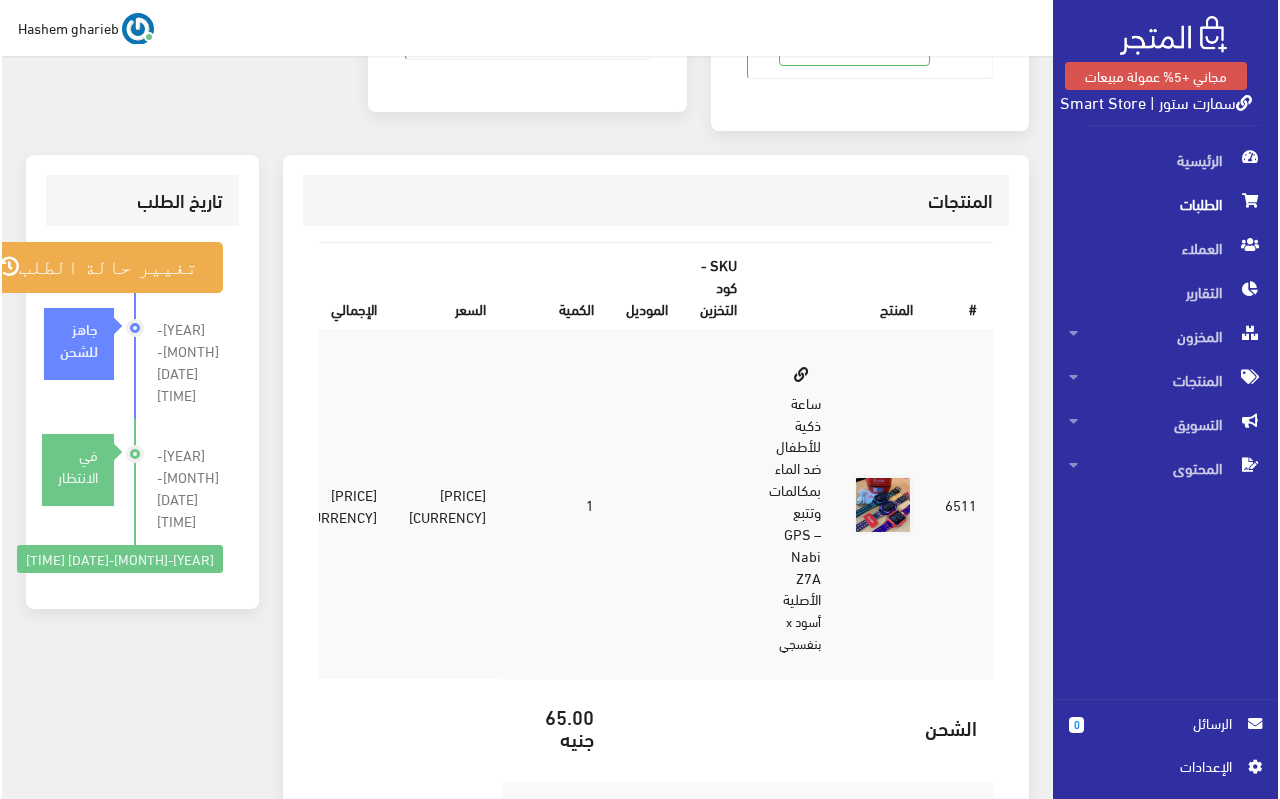 scroll, scrollTop: 500, scrollLeft: 0, axis: vertical 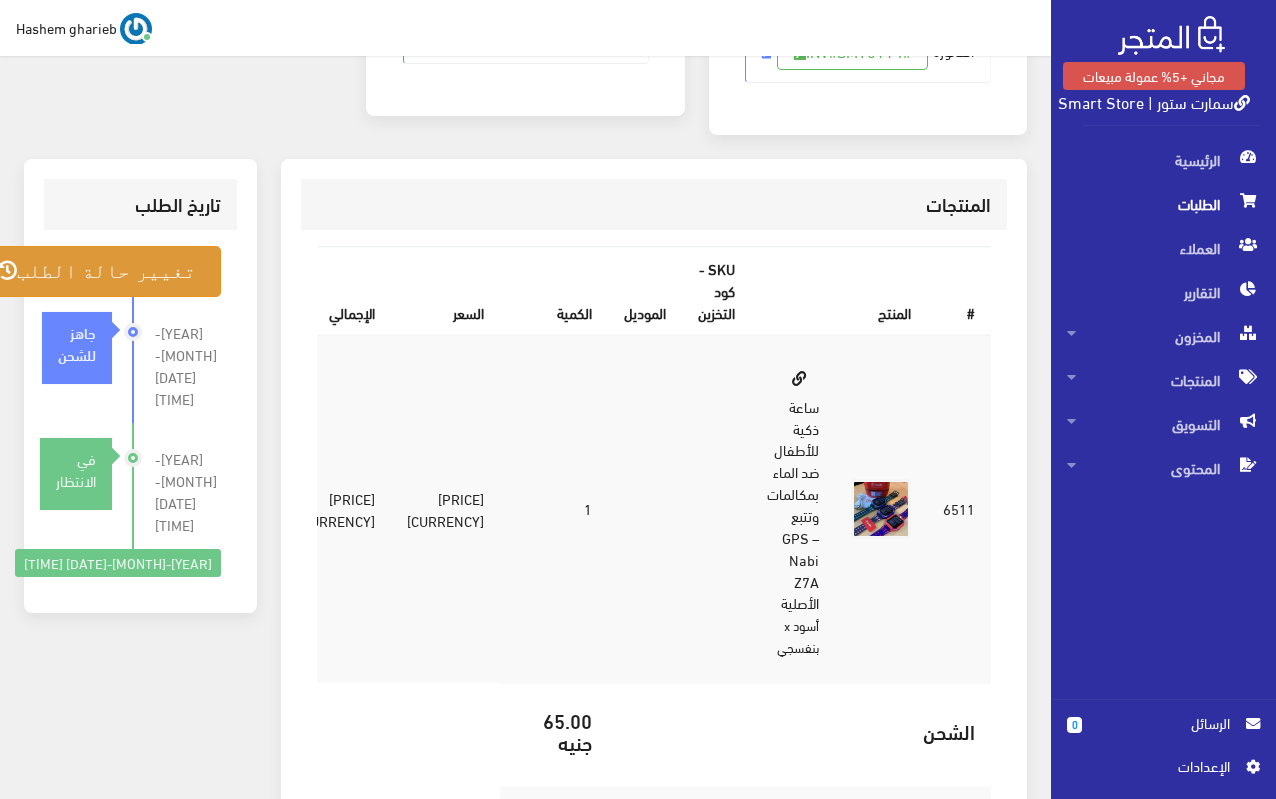 click on "تغيير حالة الطلب" at bounding box center [96, 271] 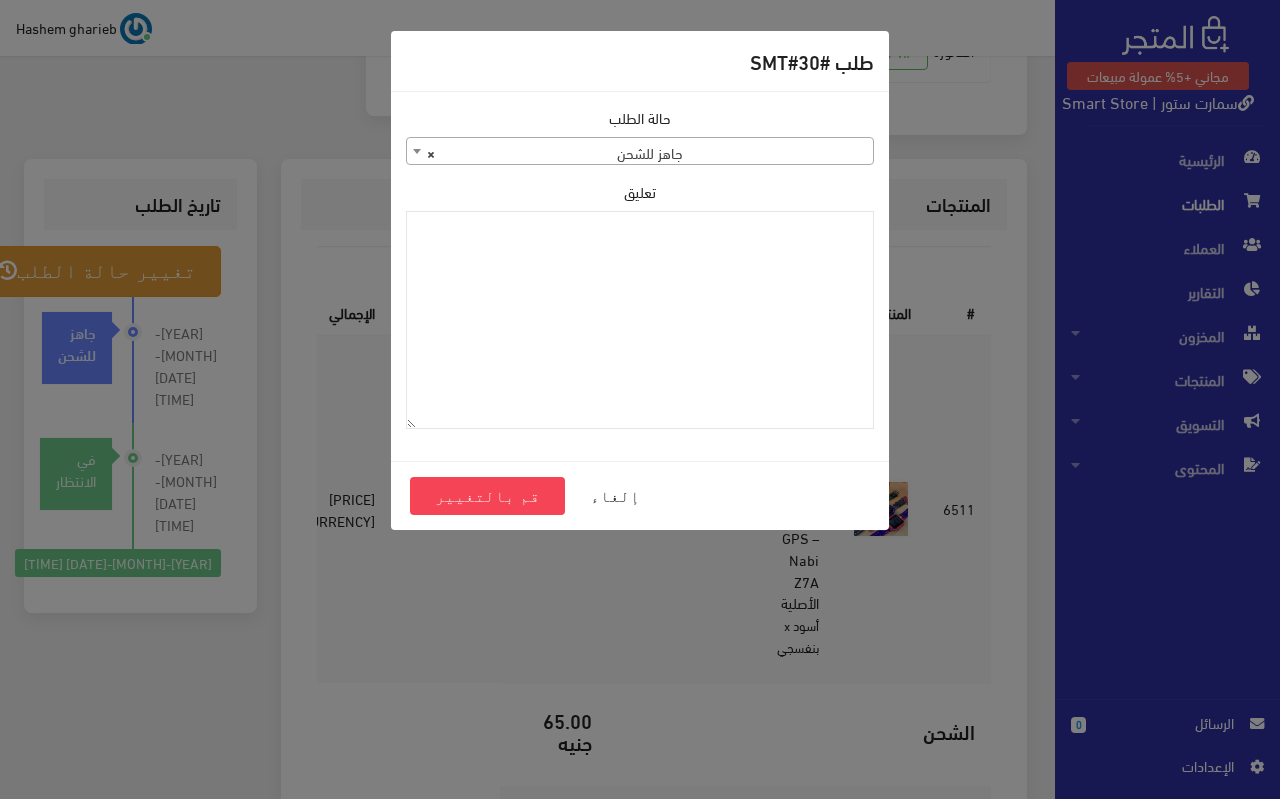 click on "× جاهز للشحن" at bounding box center [640, 152] 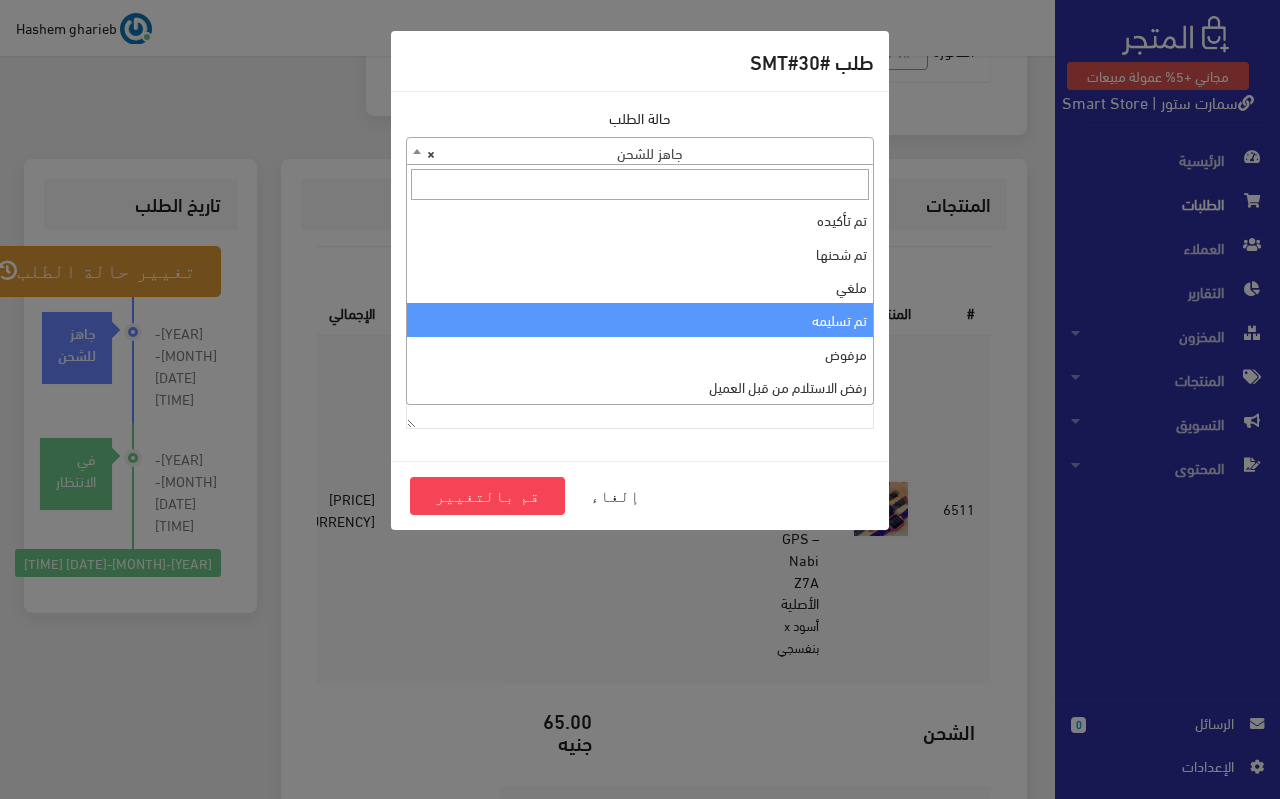 scroll, scrollTop: 0, scrollLeft: 0, axis: both 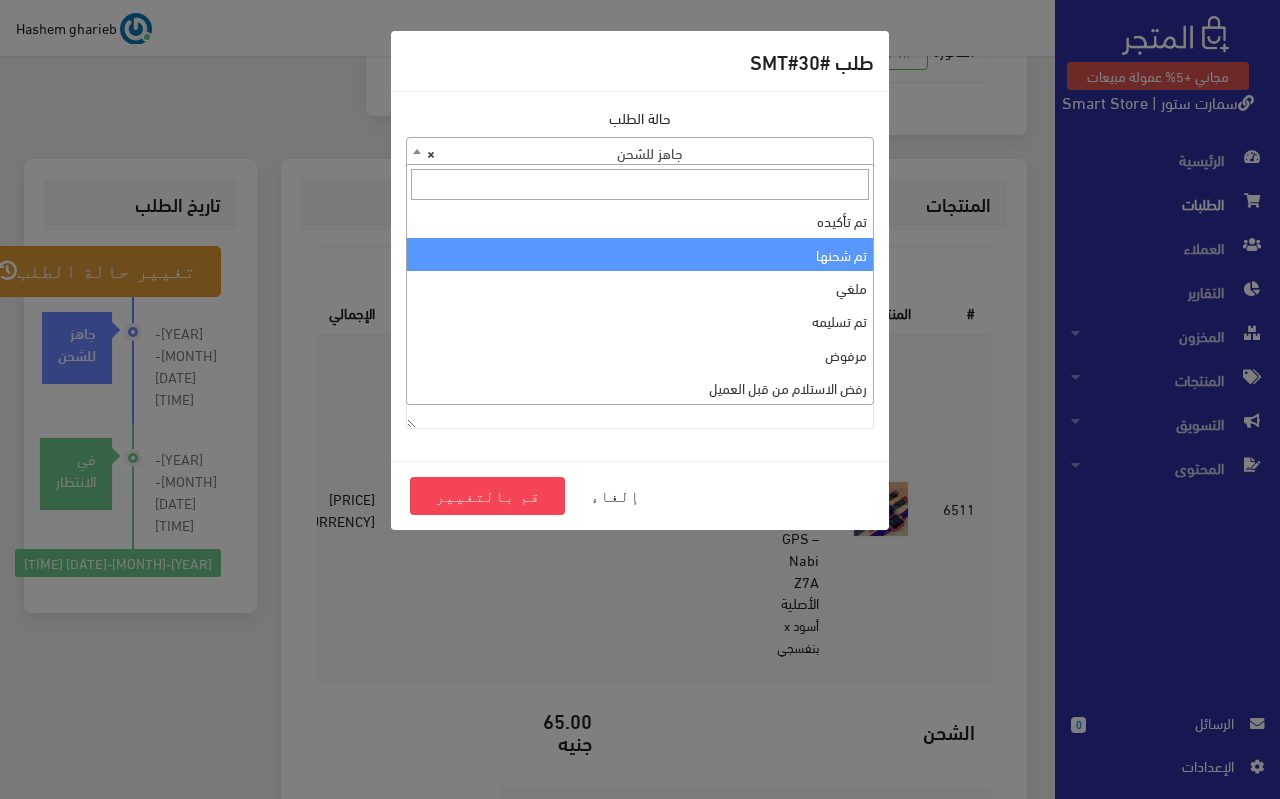 select on "2" 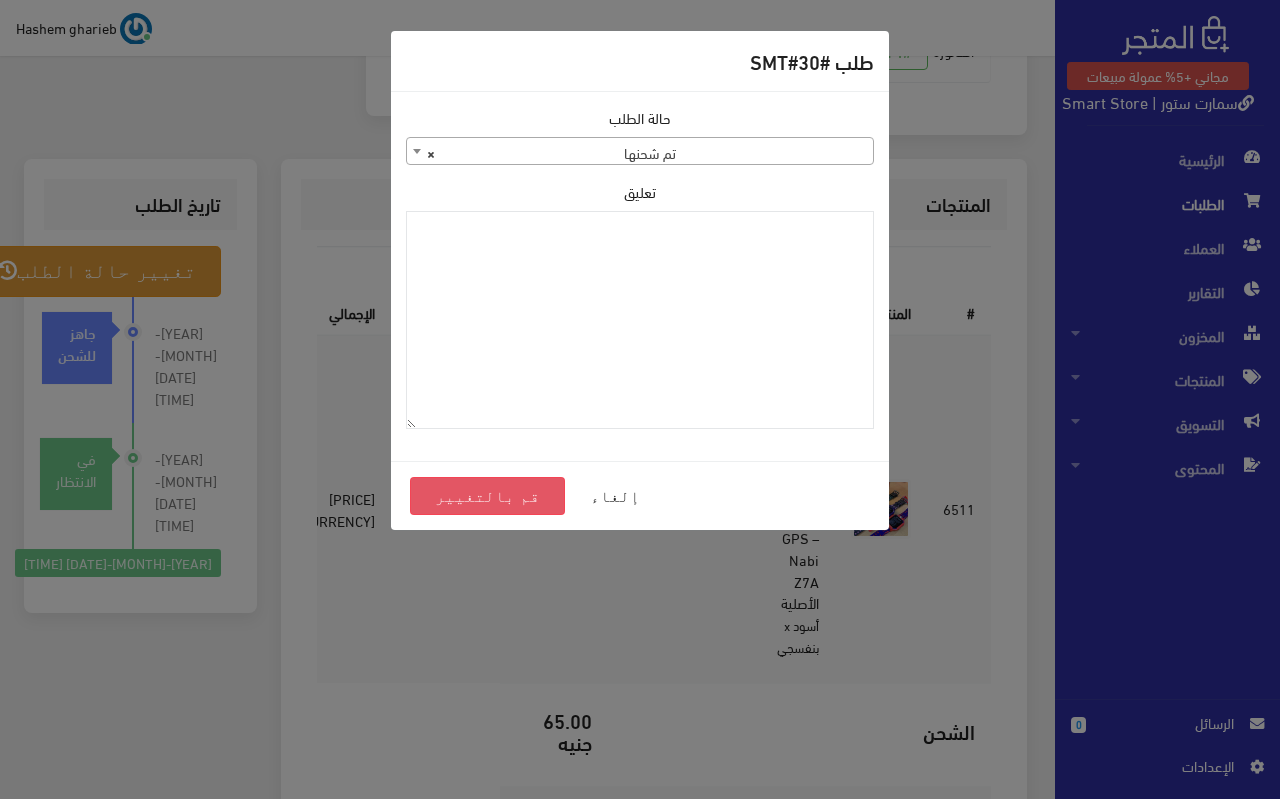 click on "قم بالتغيير" at bounding box center (487, 496) 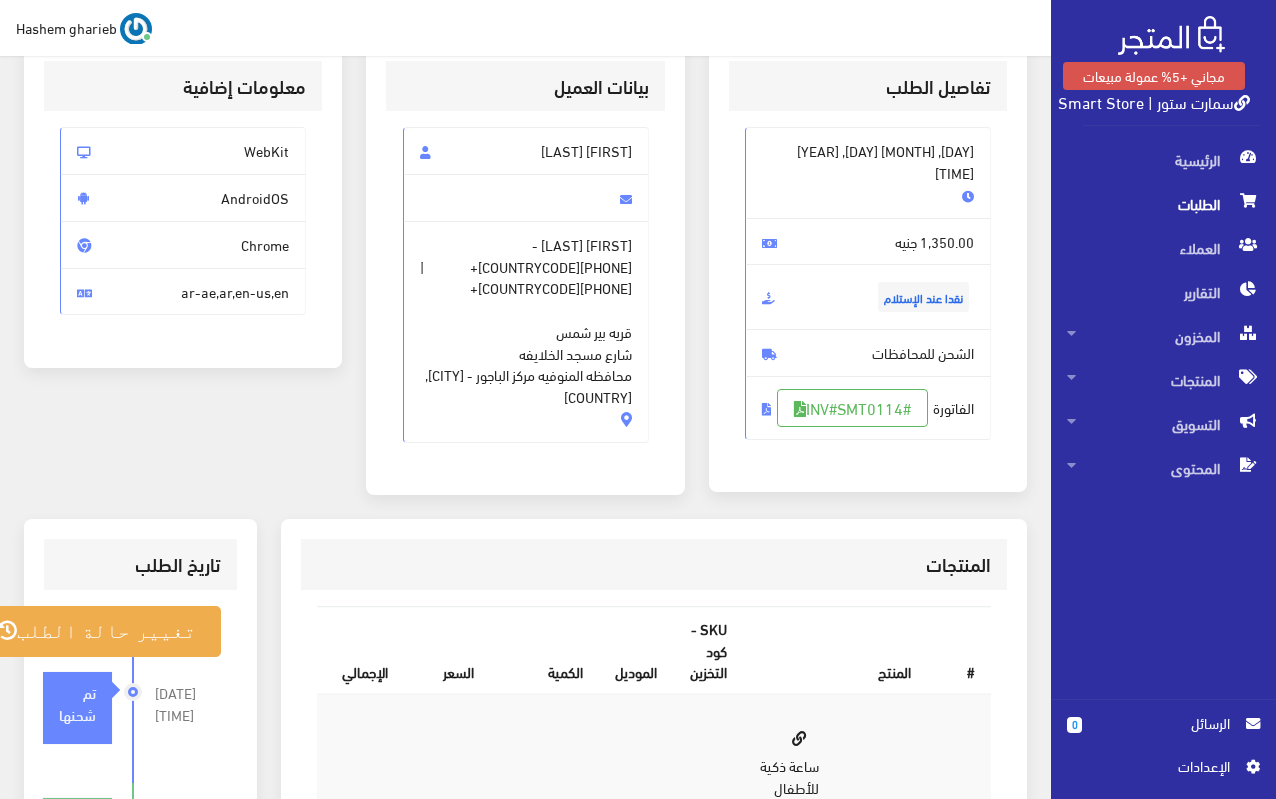 scroll, scrollTop: 0, scrollLeft: 0, axis: both 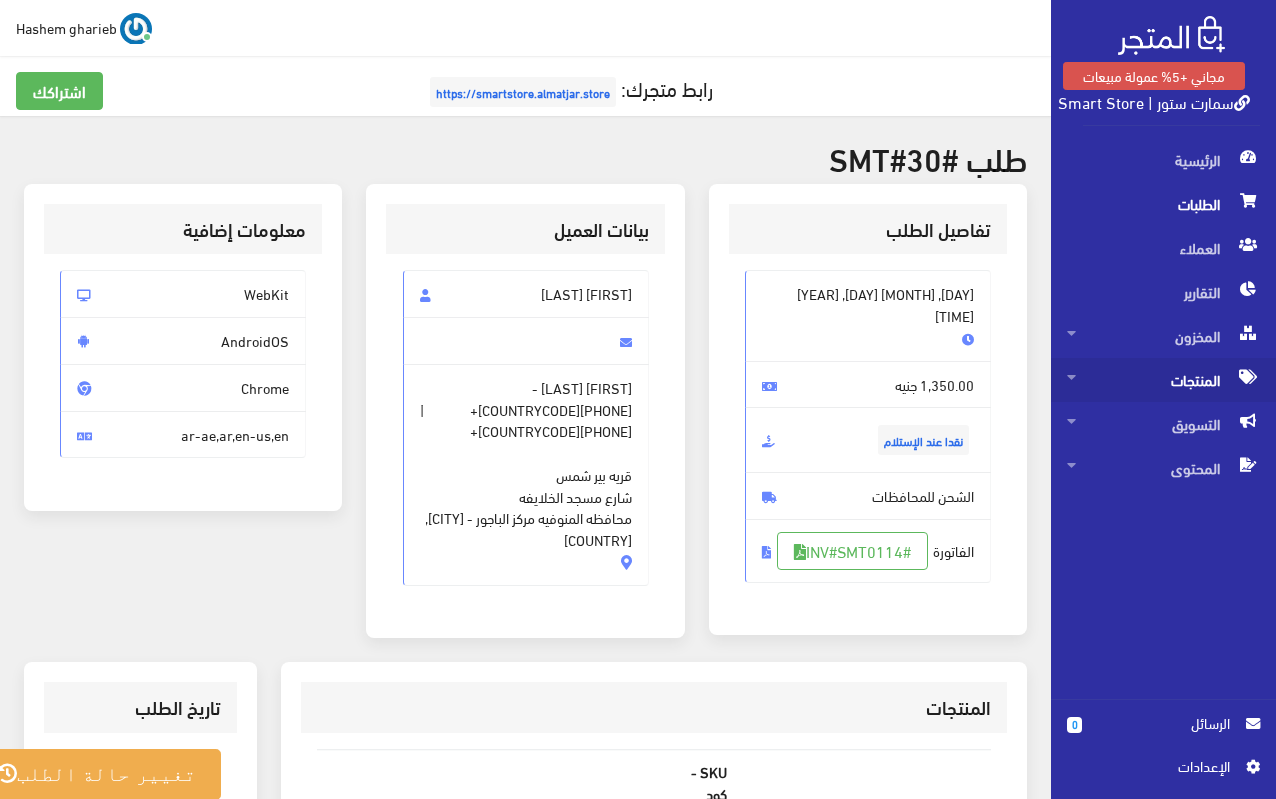 click on "المنتجات" at bounding box center [1163, 380] 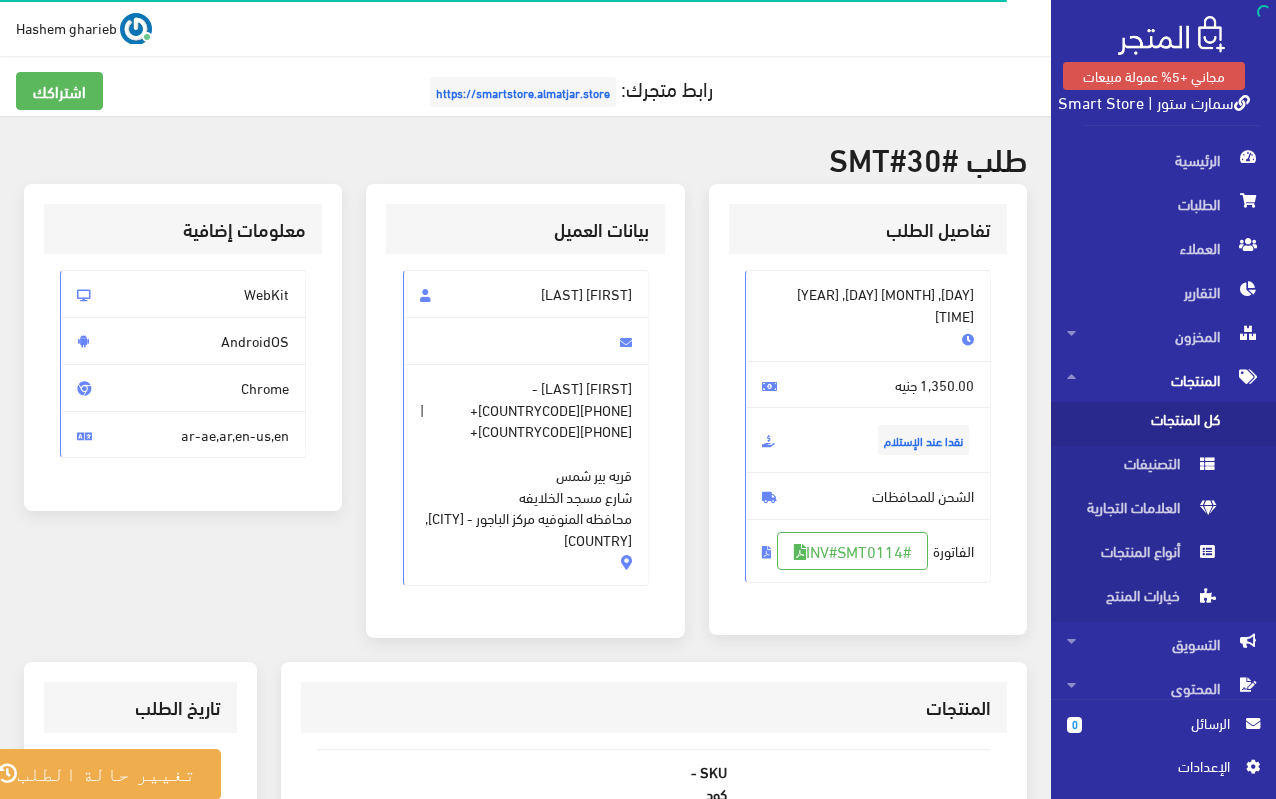 click on "كل المنتجات" at bounding box center (1143, 424) 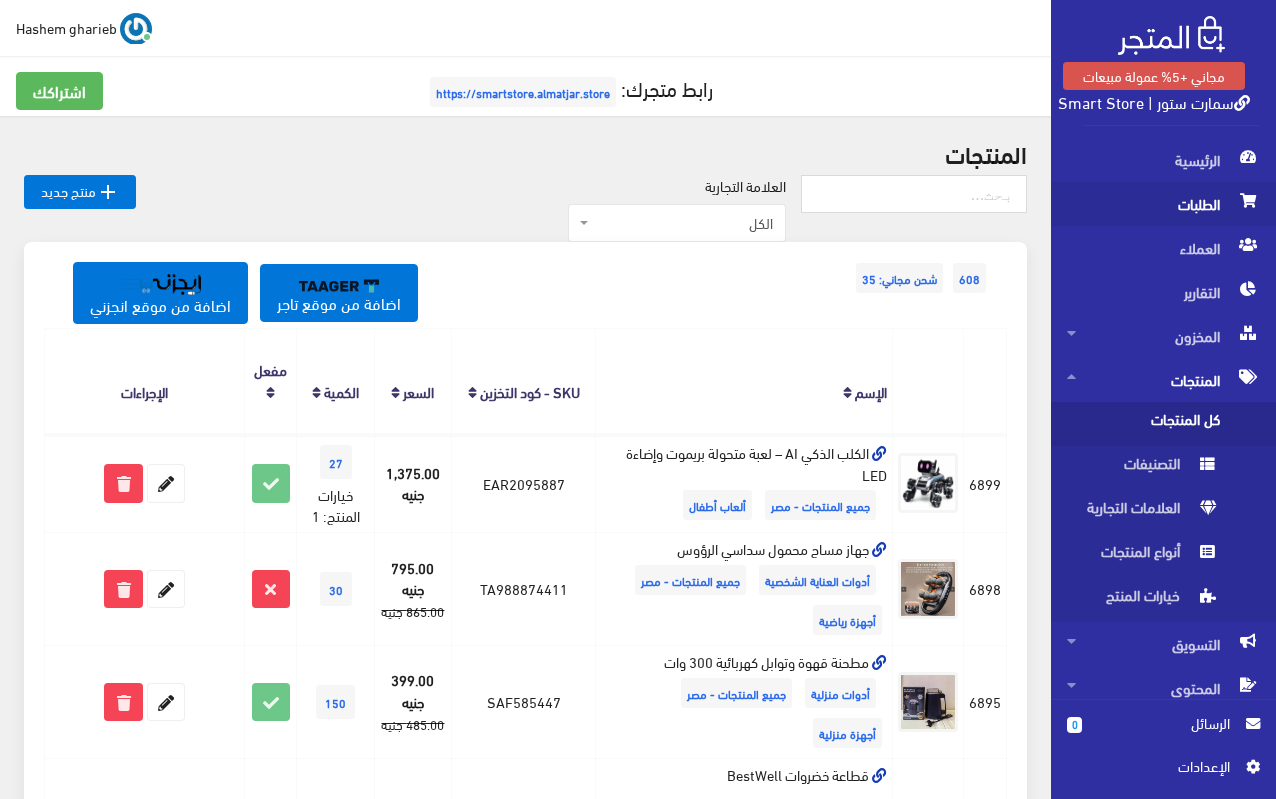 click on "الطلبات" at bounding box center [1163, 204] 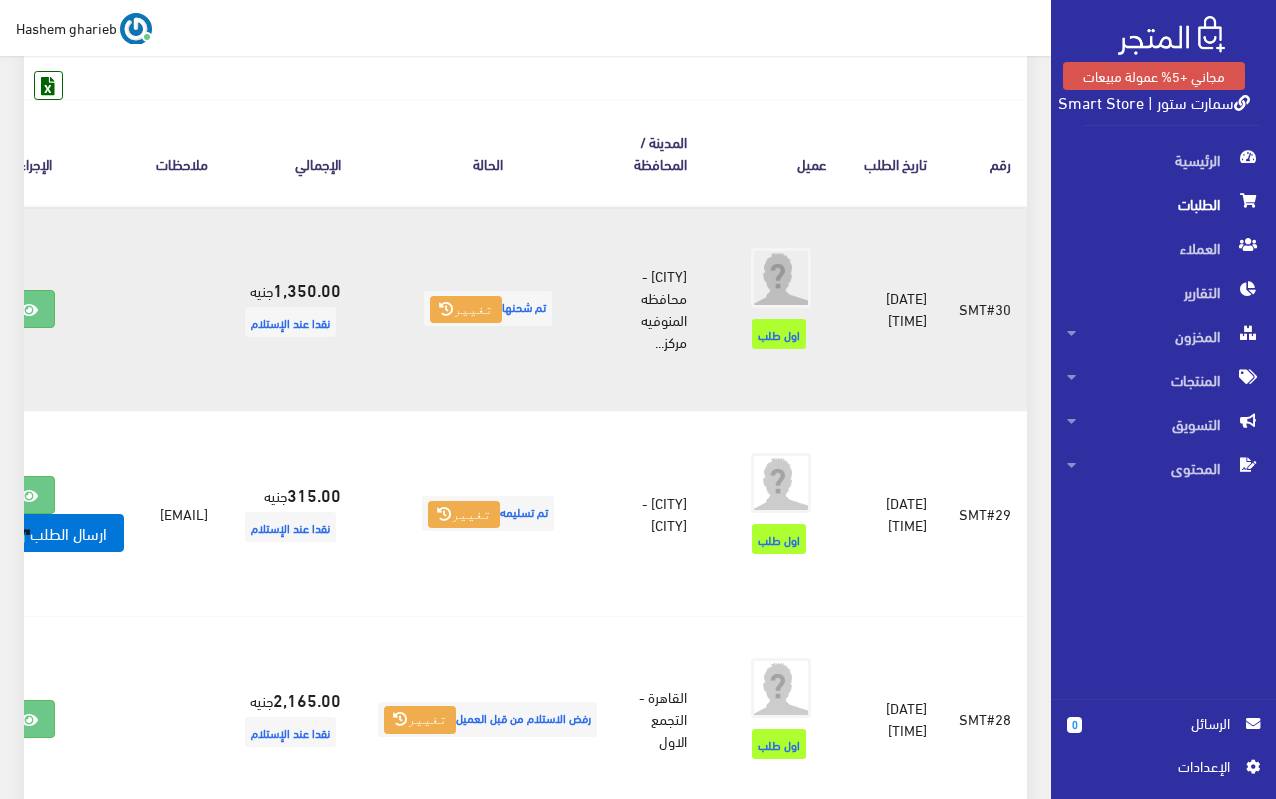 scroll, scrollTop: 300, scrollLeft: 0, axis: vertical 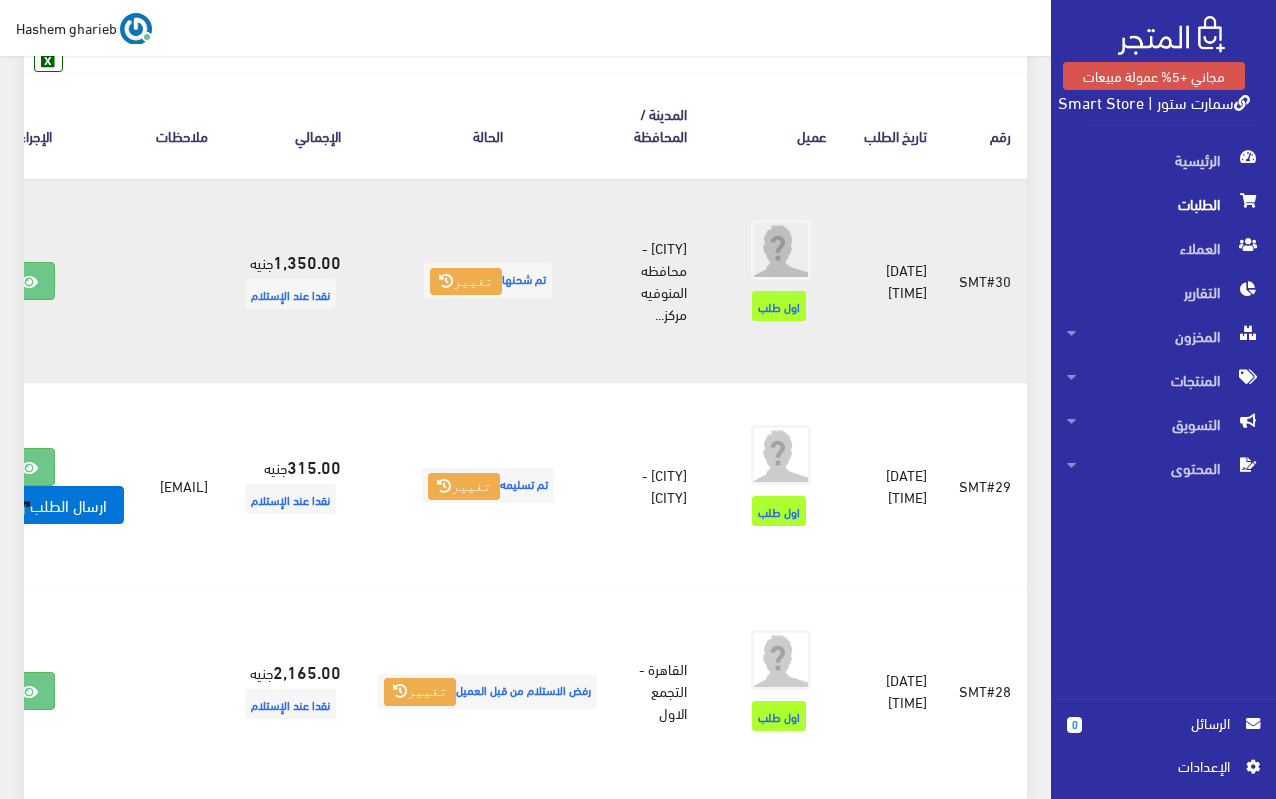 click on "تم شحنها
تغيير" at bounding box center [487, 281] 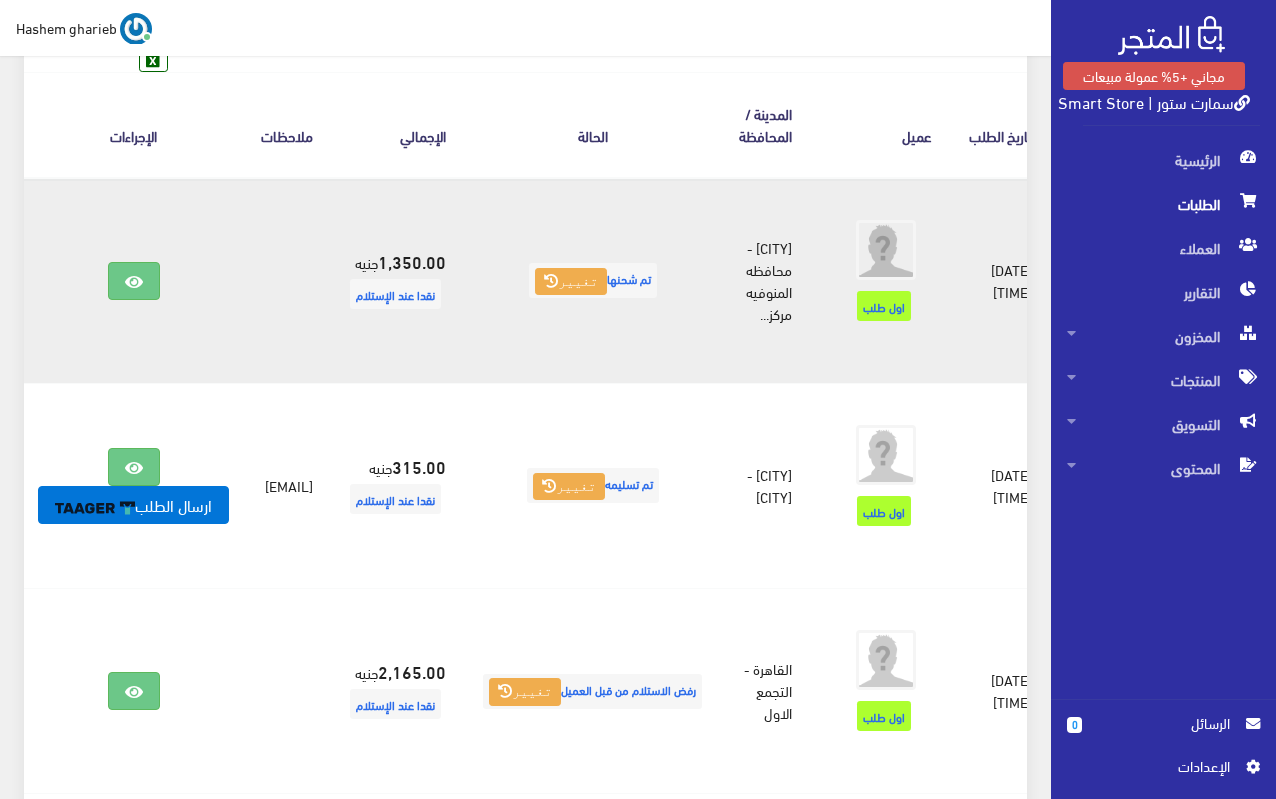 scroll, scrollTop: 0, scrollLeft: -183, axis: horizontal 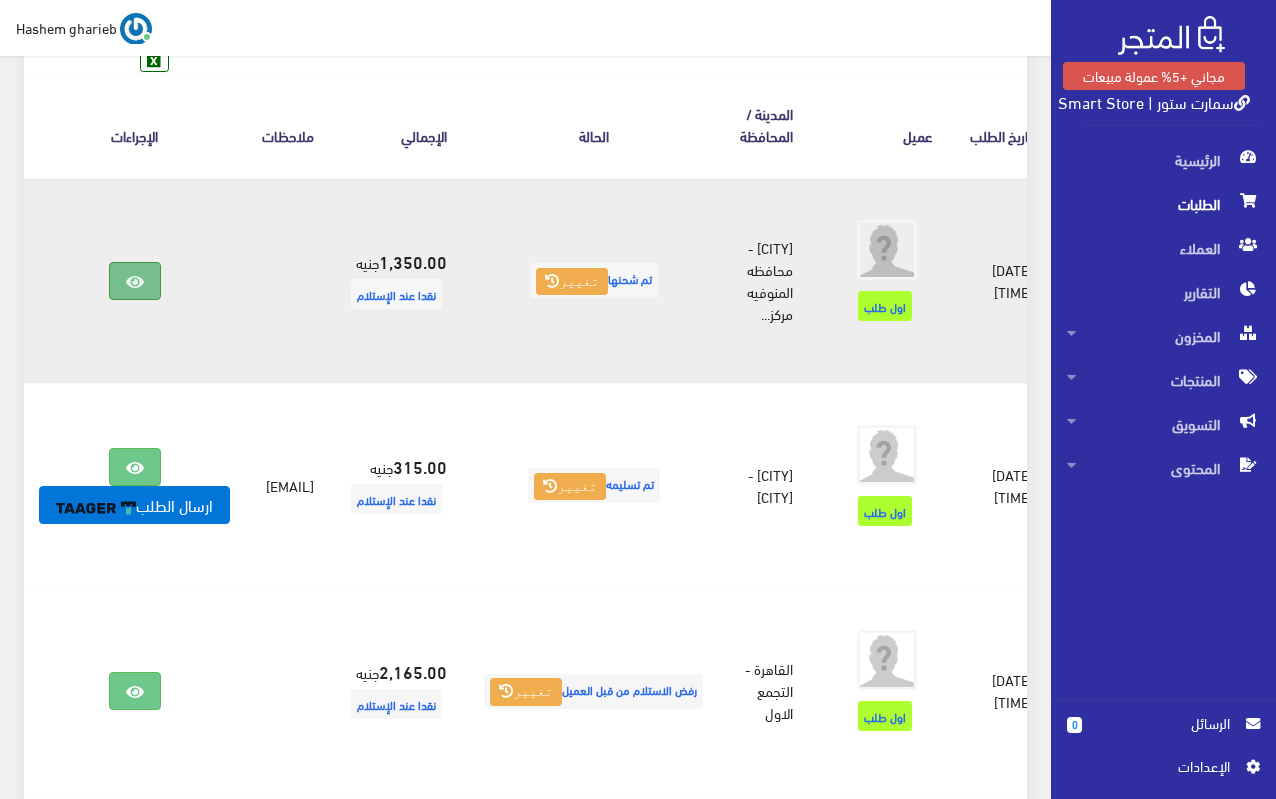 click at bounding box center (135, 281) 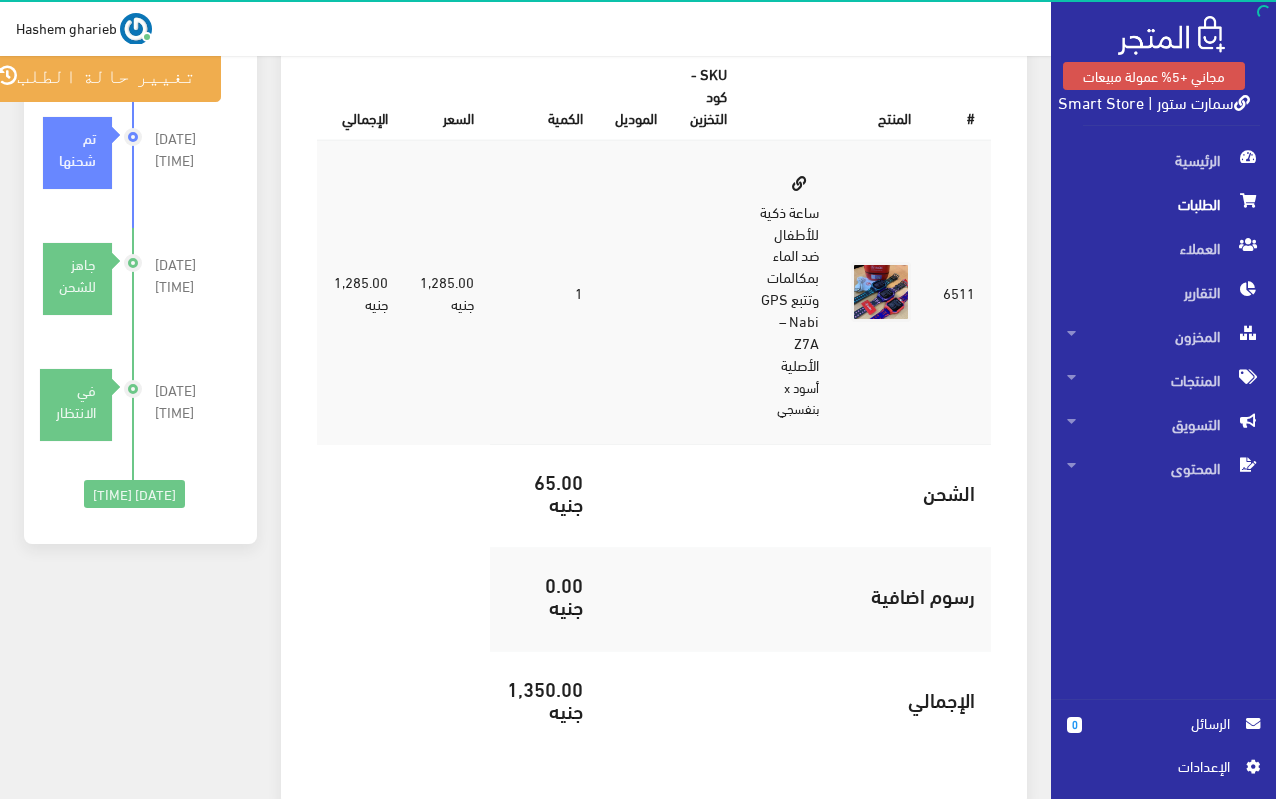 scroll, scrollTop: 0, scrollLeft: 0, axis: both 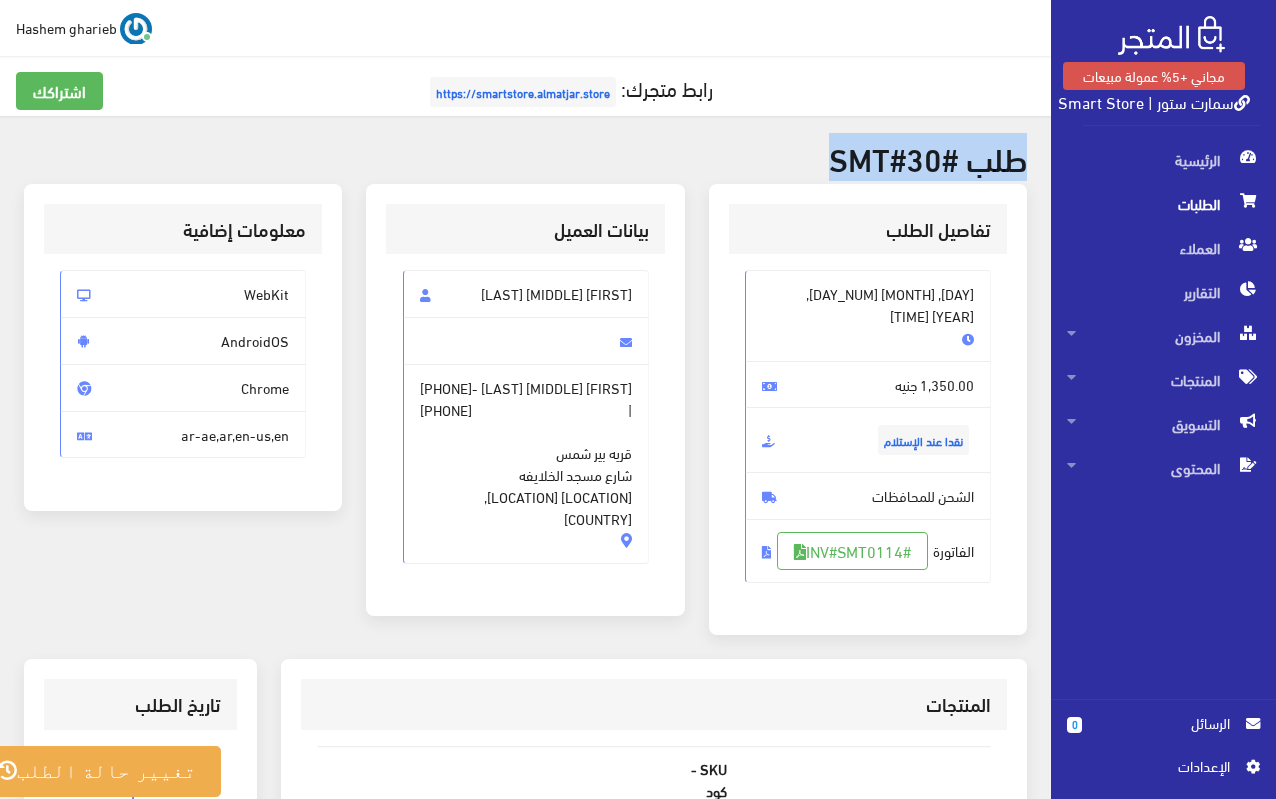 drag, startPoint x: 831, startPoint y: 152, endPoint x: 1025, endPoint y: 164, distance: 194.37077 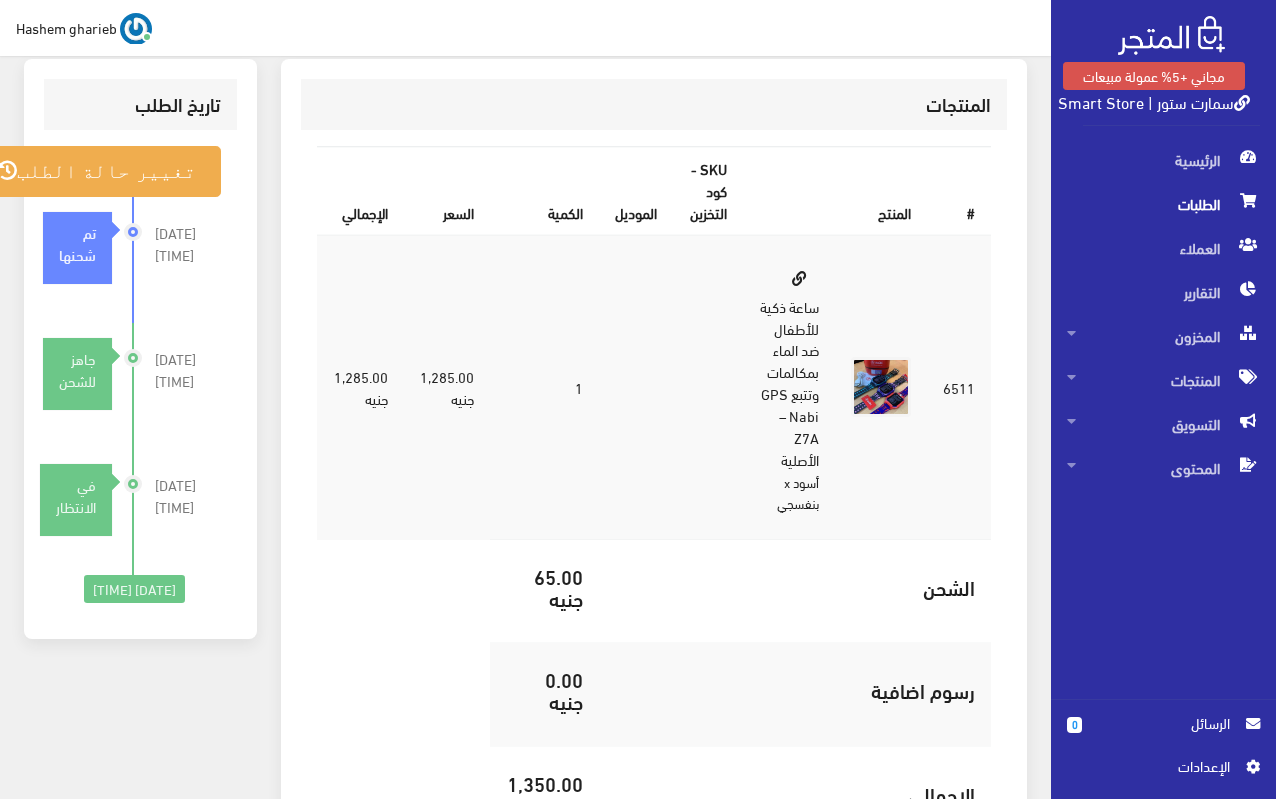 scroll, scrollTop: 100, scrollLeft: 0, axis: vertical 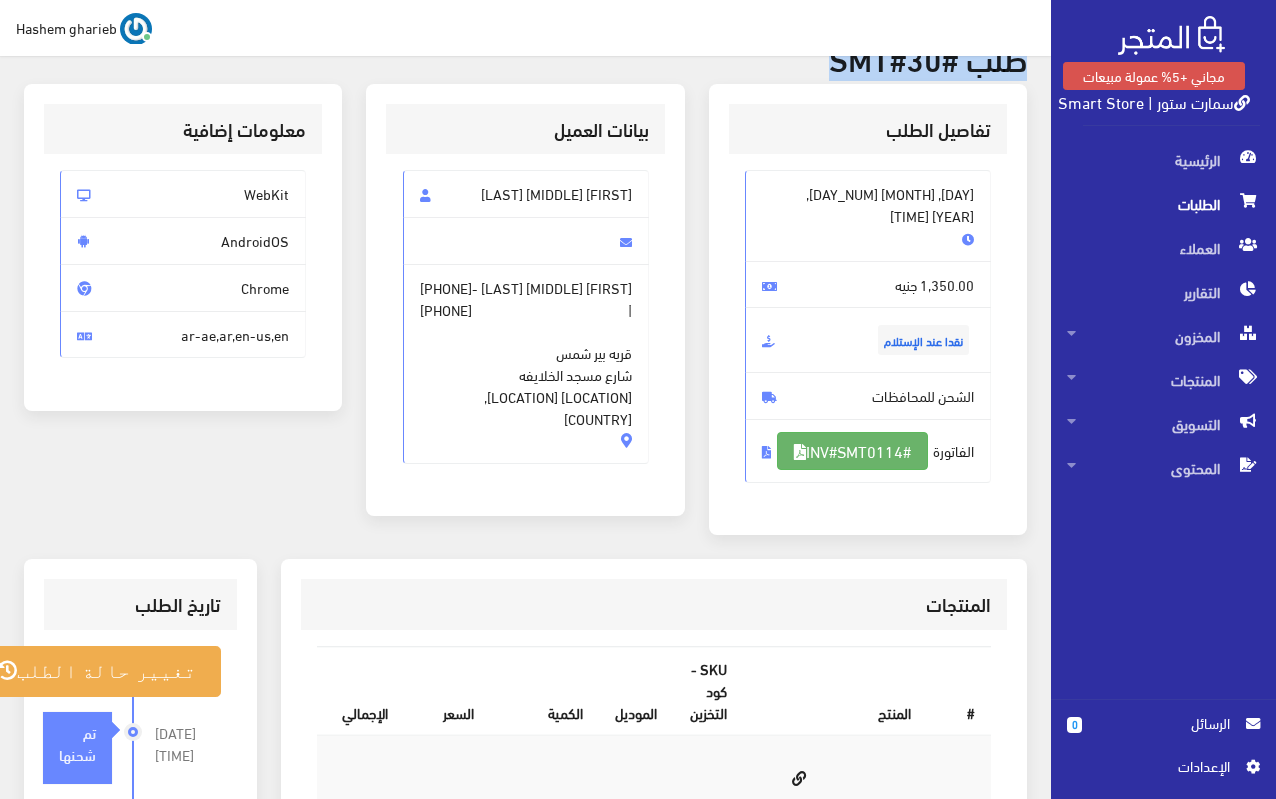 click on "#INV#SMT0114" at bounding box center [852, 451] 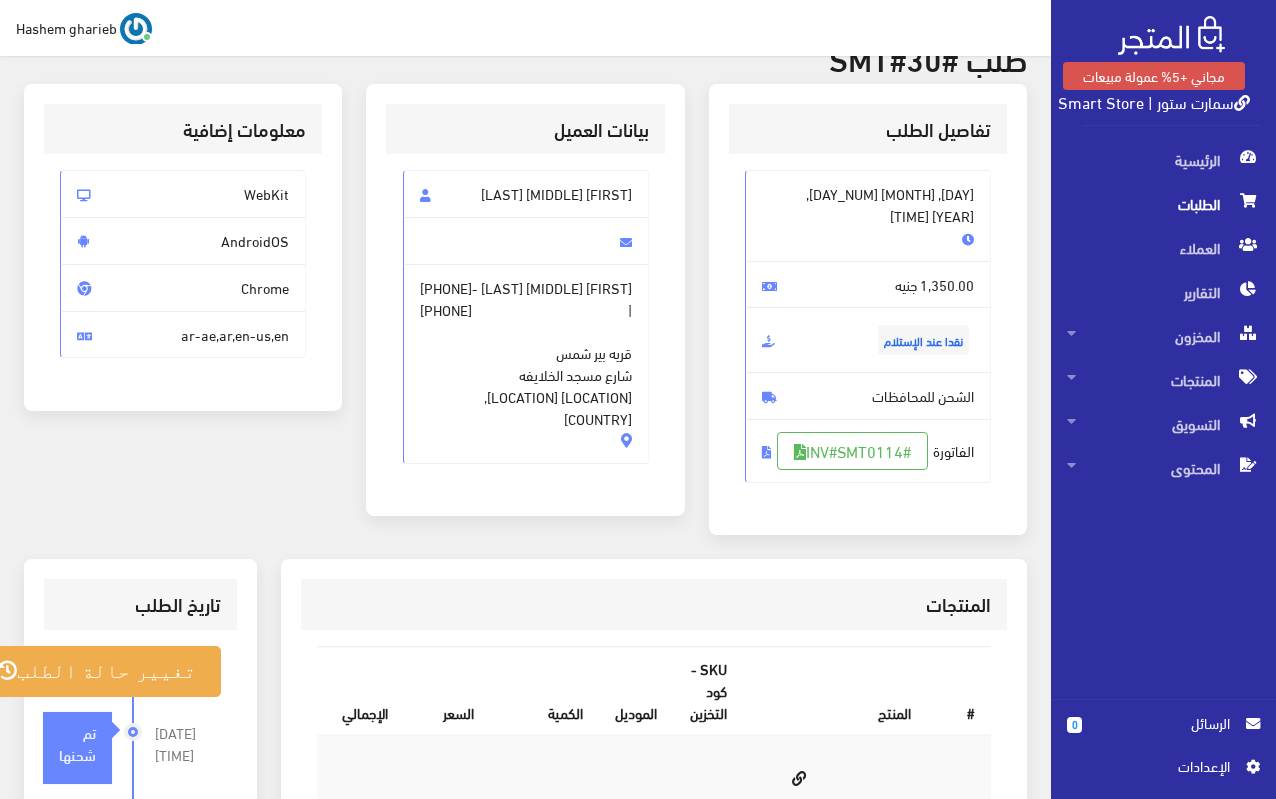 click on "بيانات العميل
[FIRST] [MIDDLE] [LAST]
[FIRST] [MIDDLE] [LAST] -  [PHONE]
|  [PHONE]
[LOCATION]" at bounding box center [525, 322] 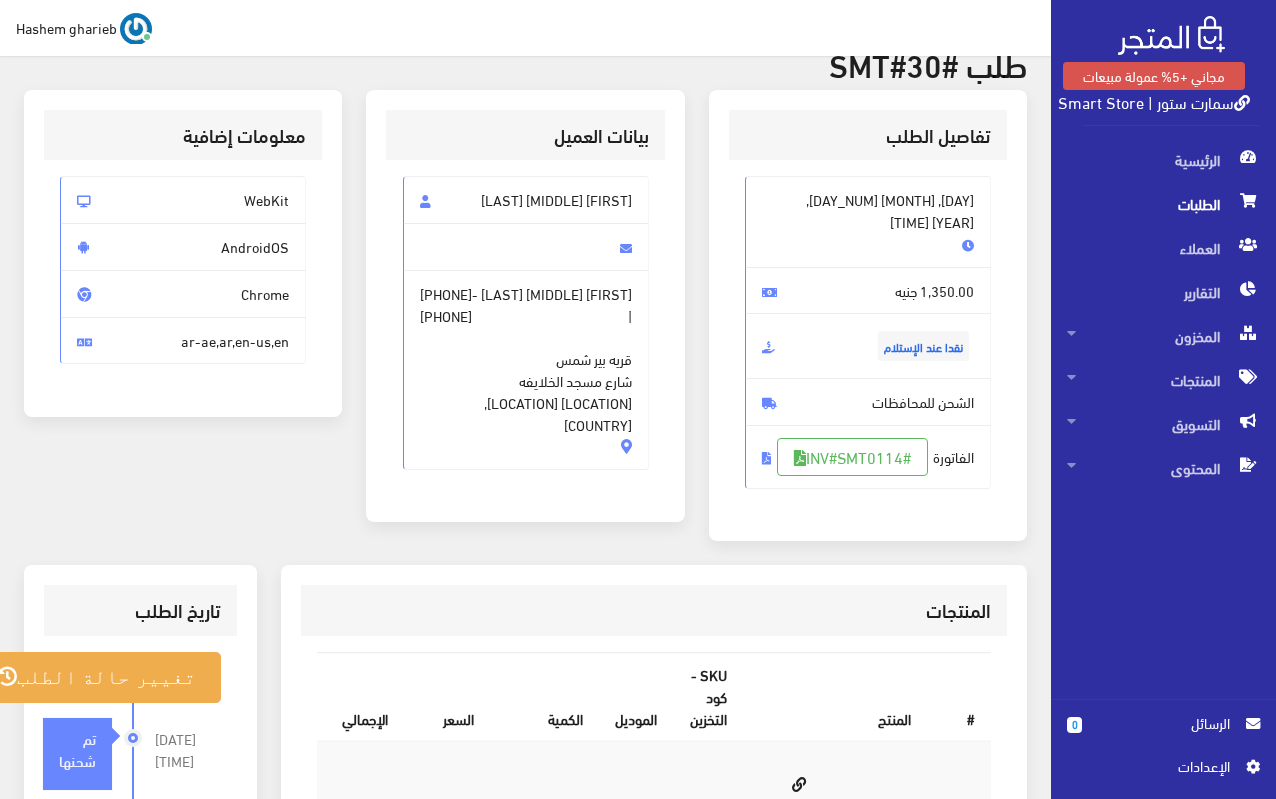scroll, scrollTop: 0, scrollLeft: 0, axis: both 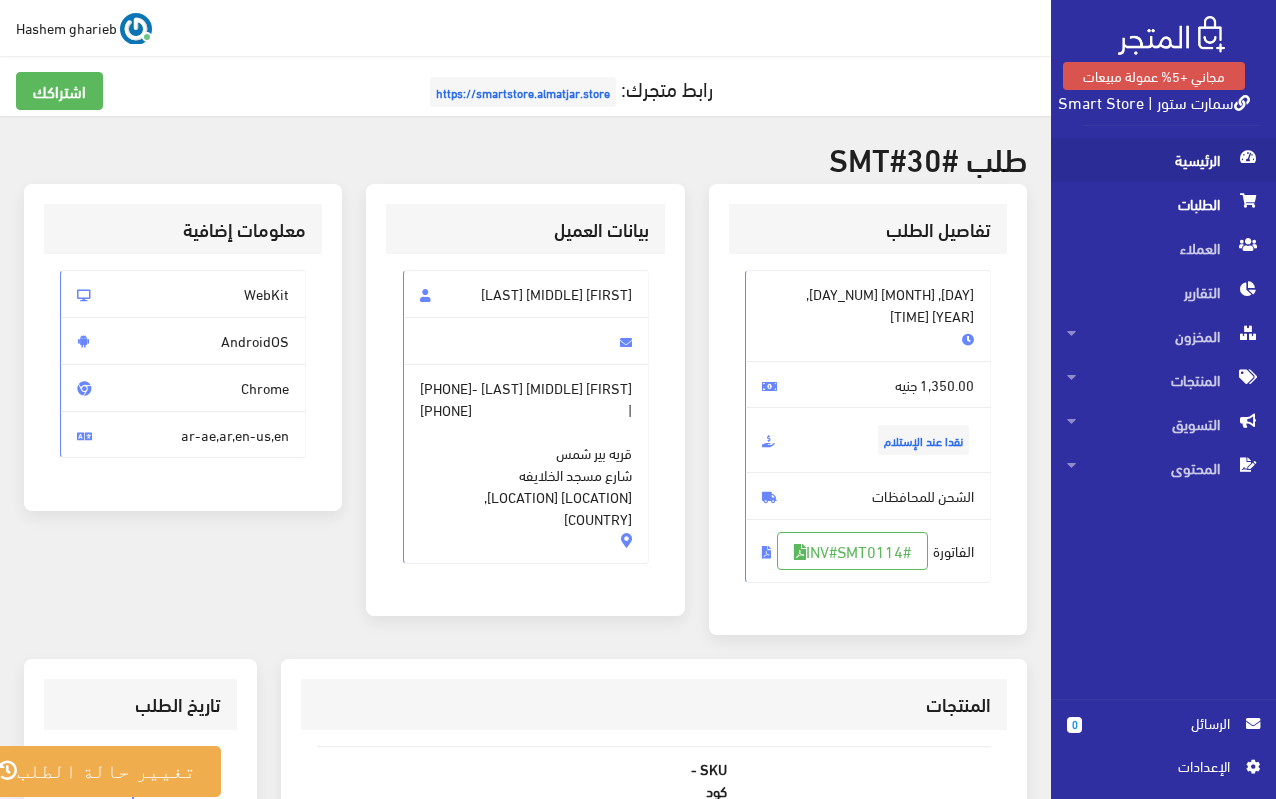 click on "الرئيسية" at bounding box center (1163, 160) 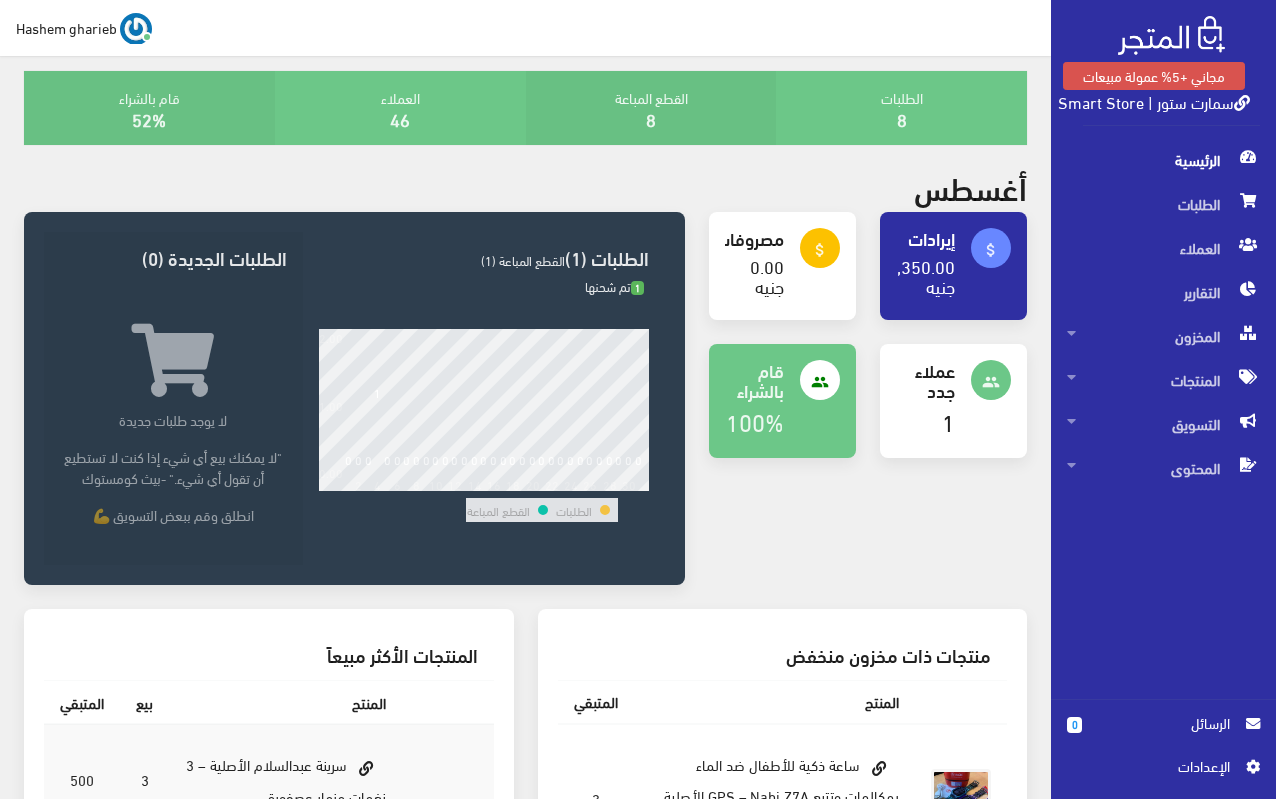 scroll, scrollTop: 0, scrollLeft: 0, axis: both 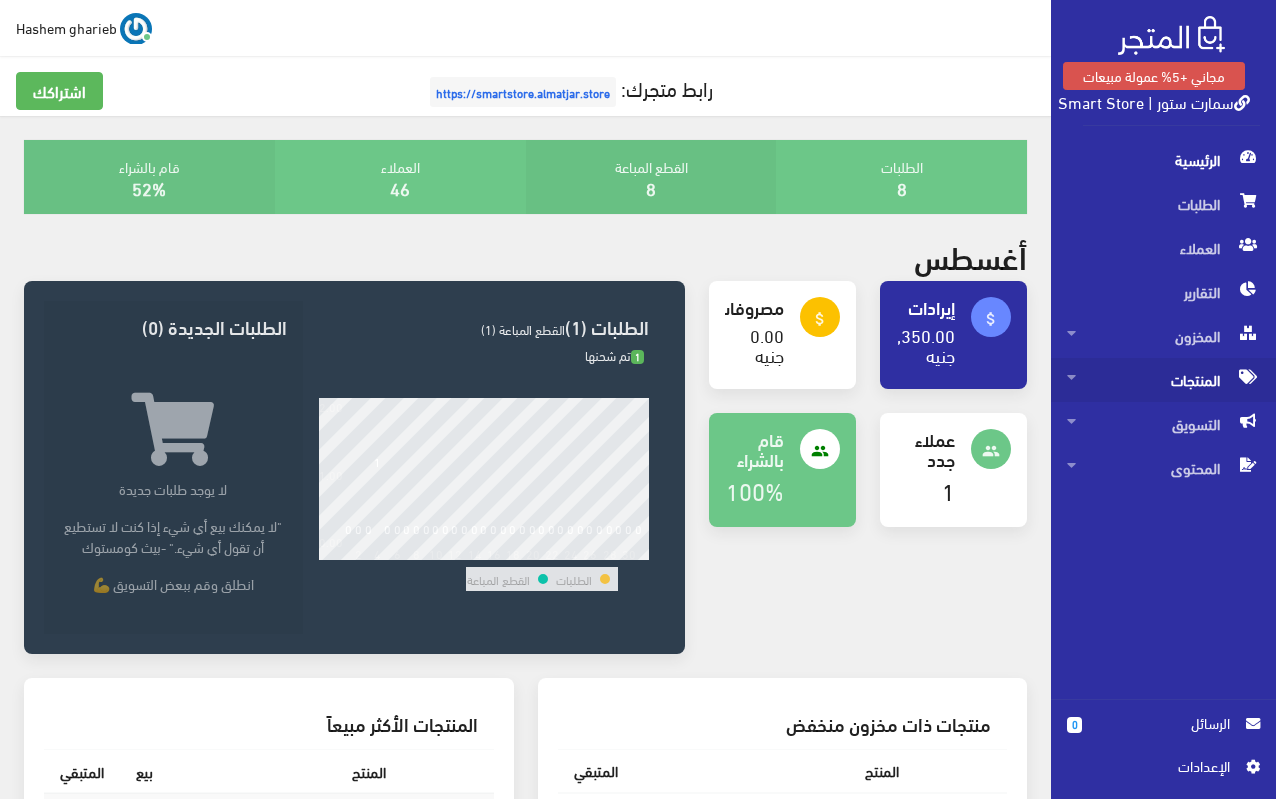 click on "المنتجات" at bounding box center (1163, 380) 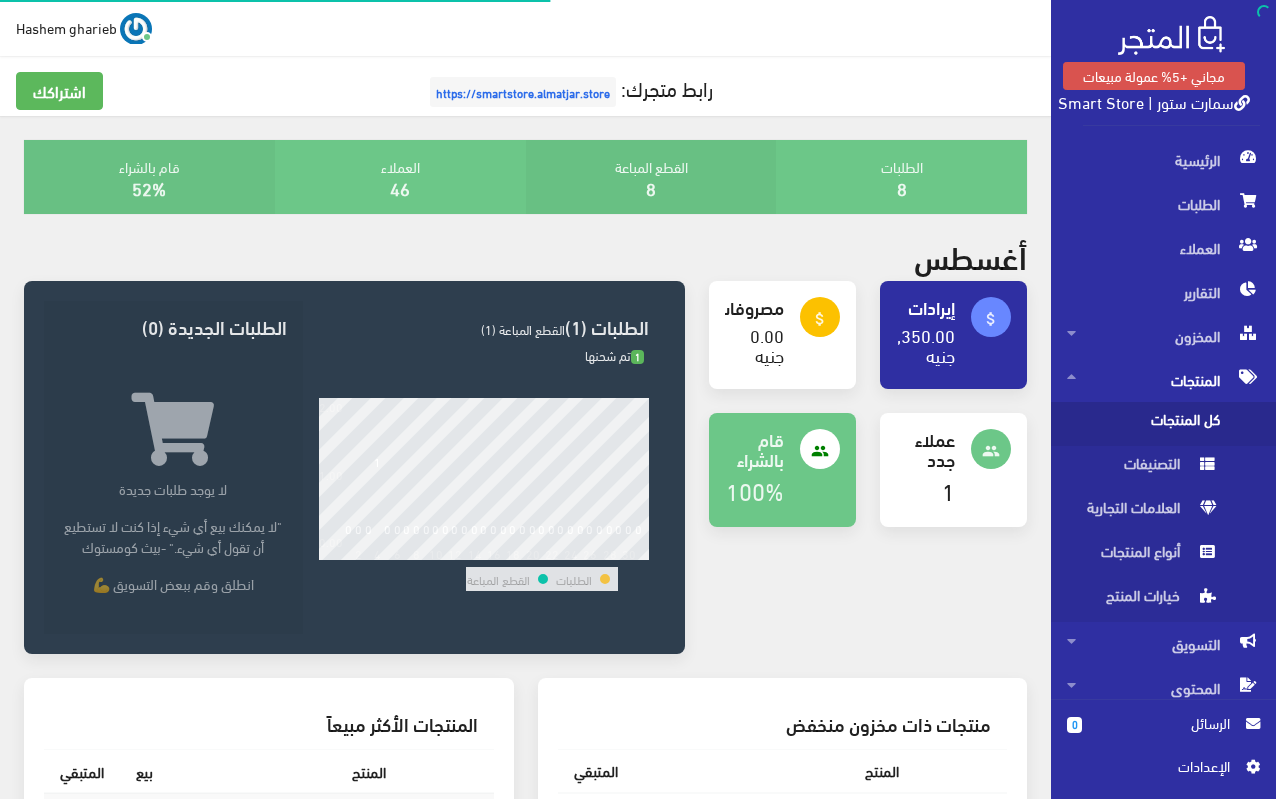 click on "كل المنتجات" at bounding box center (1143, 424) 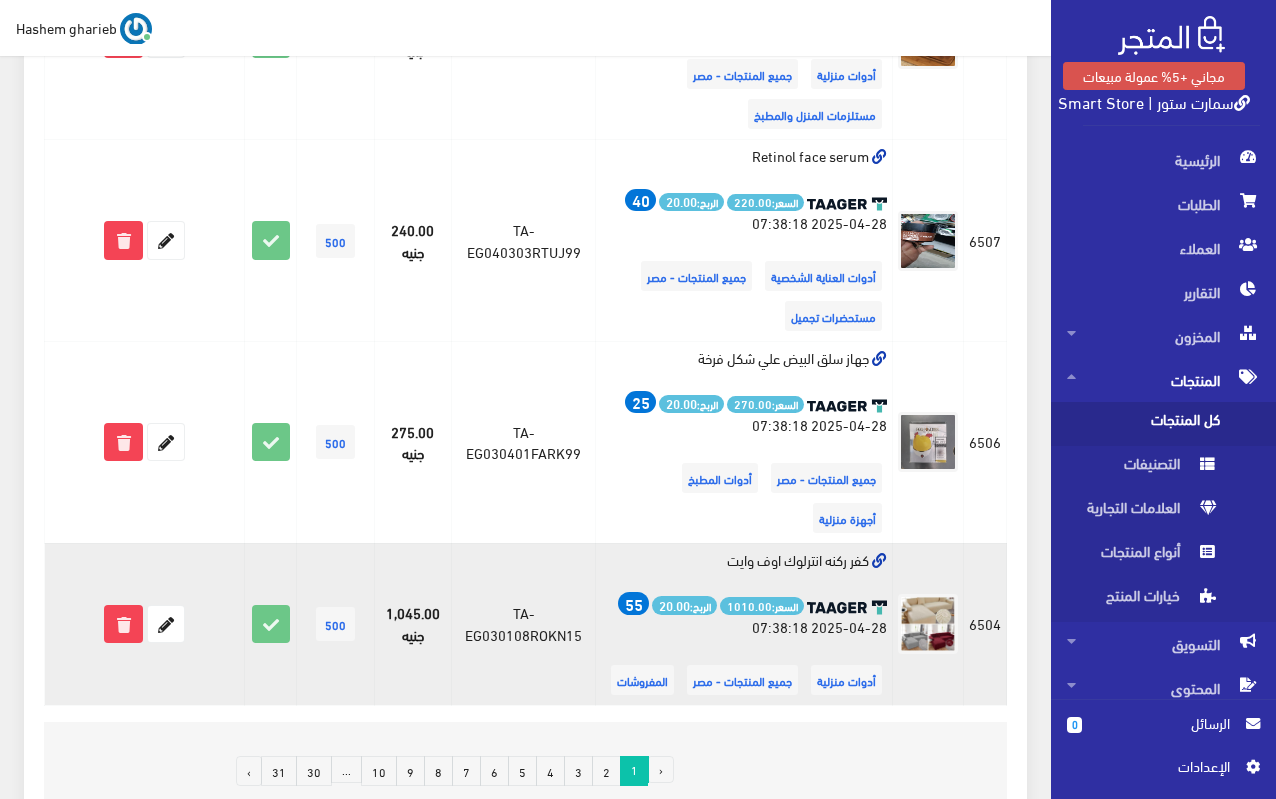 scroll, scrollTop: 2759, scrollLeft: 0, axis: vertical 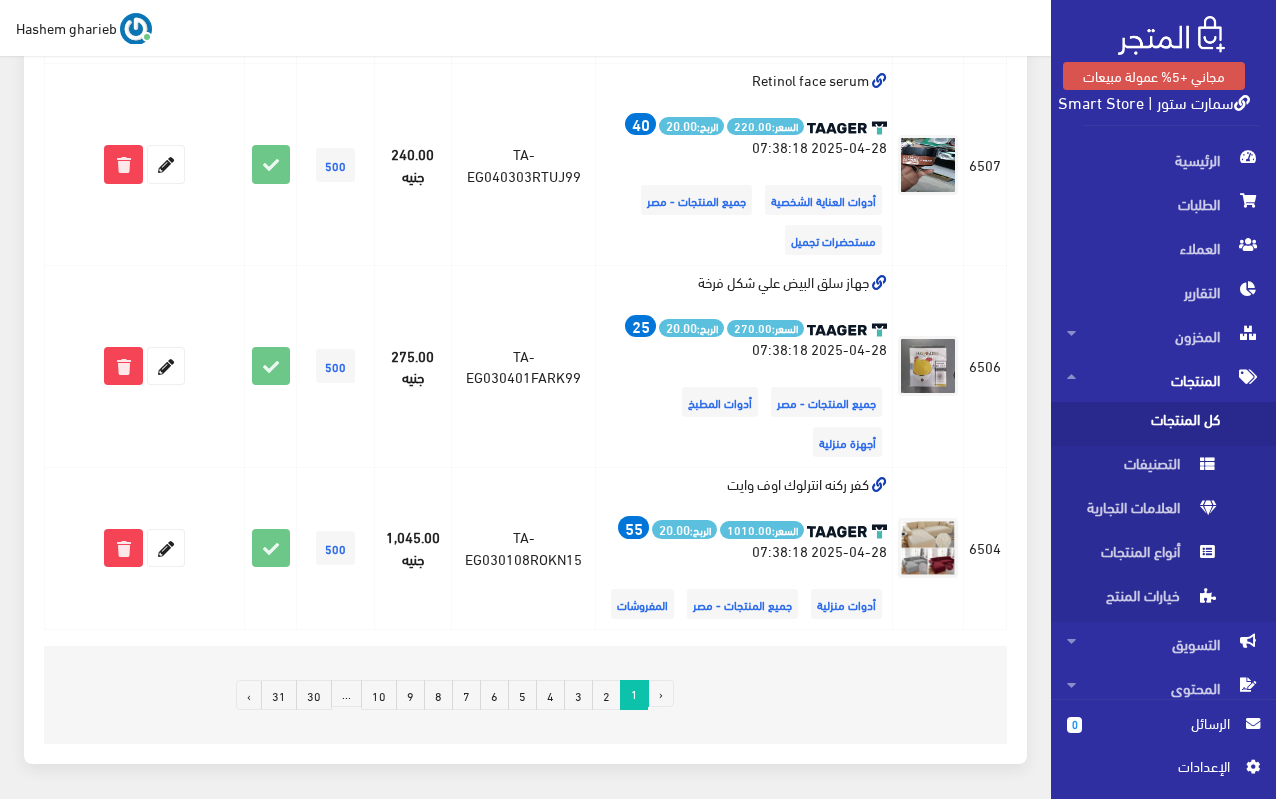 click on "31" at bounding box center (279, 695) 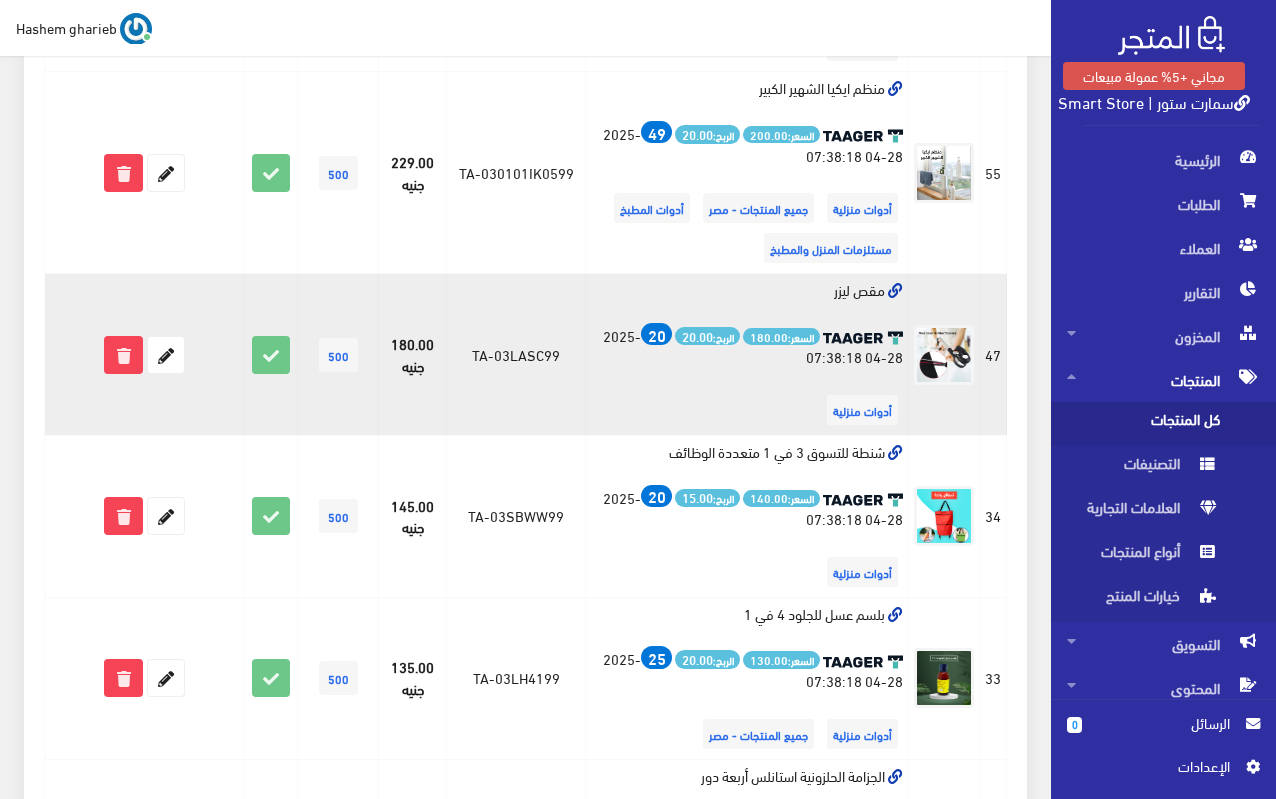 scroll, scrollTop: 416, scrollLeft: 0, axis: vertical 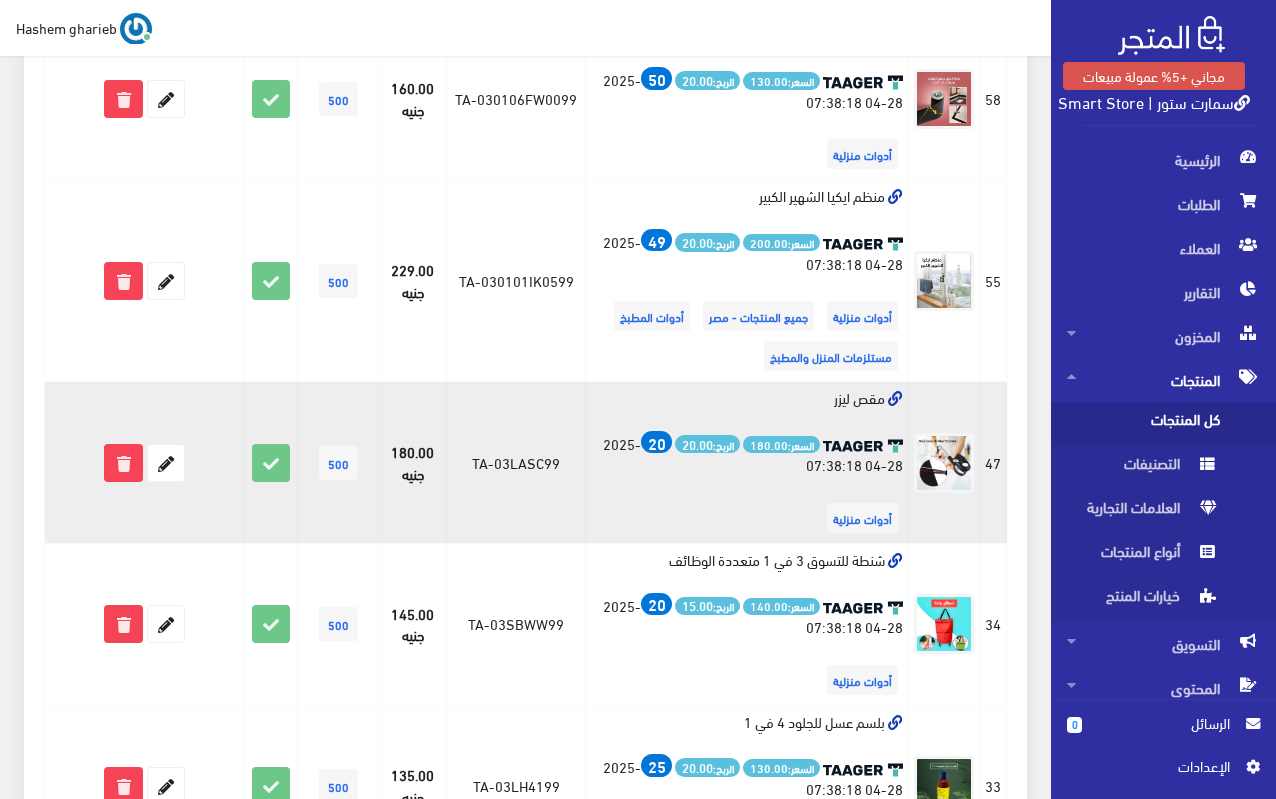 drag, startPoint x: 840, startPoint y: 398, endPoint x: 883, endPoint y: 400, distance: 43.046486 